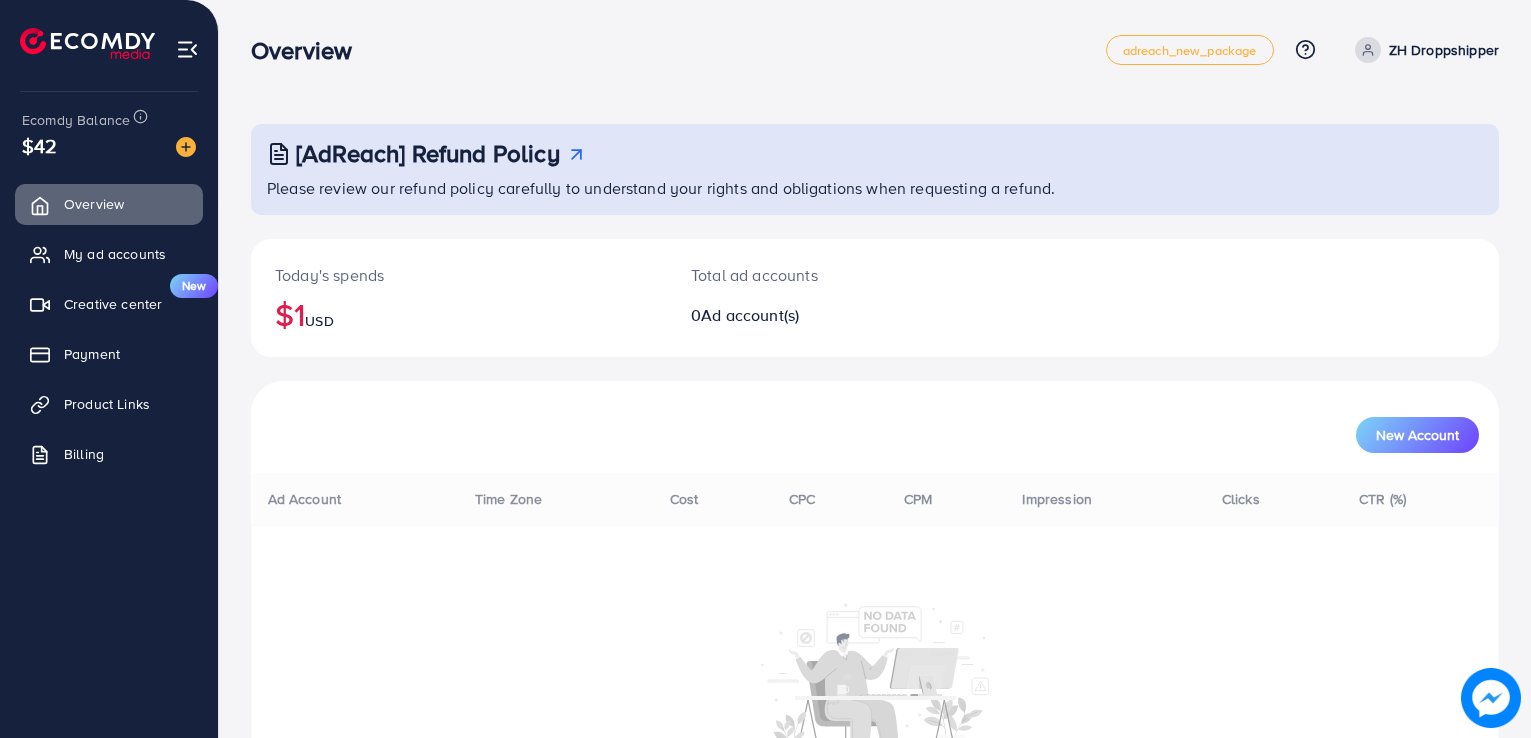 scroll, scrollTop: 0, scrollLeft: 0, axis: both 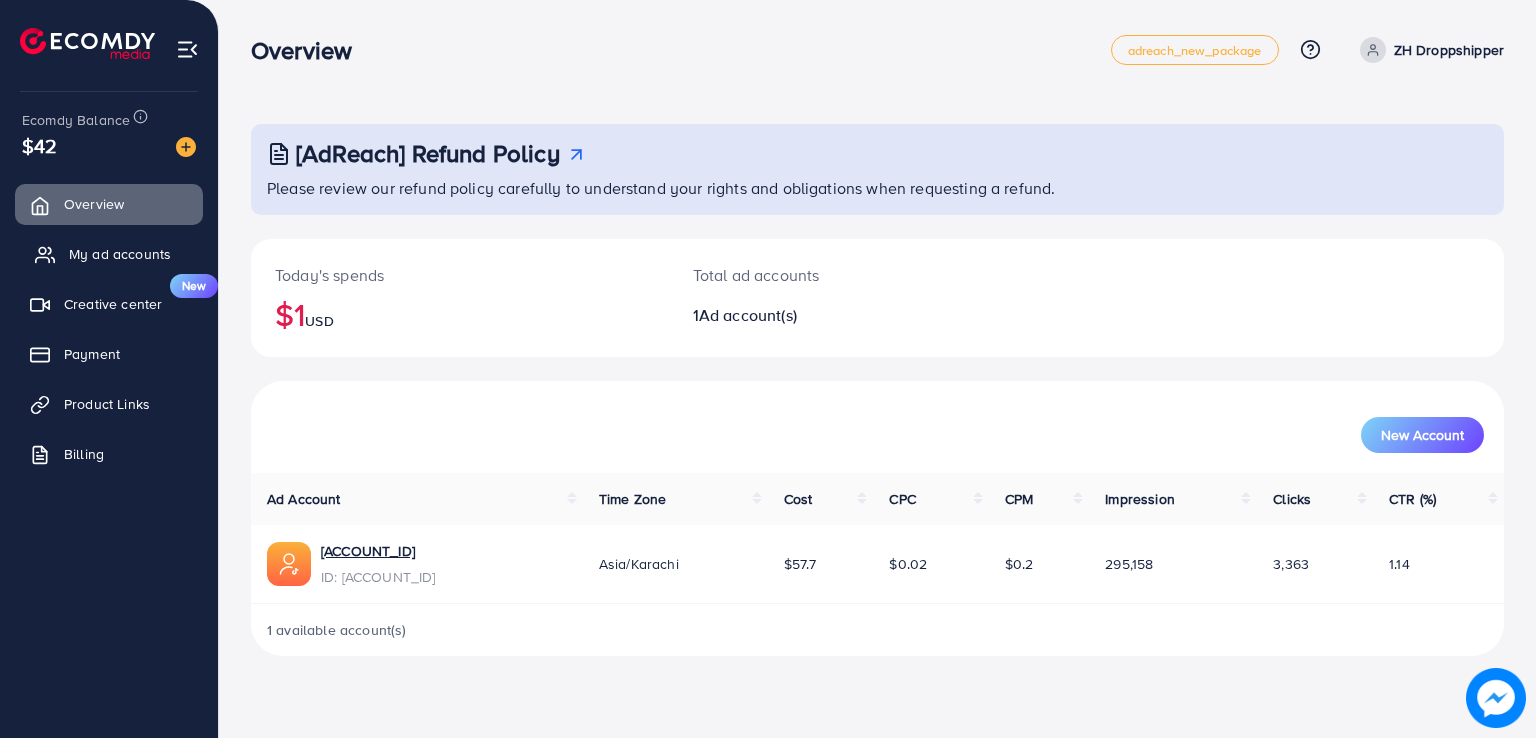 click on "My ad accounts" at bounding box center (120, 254) 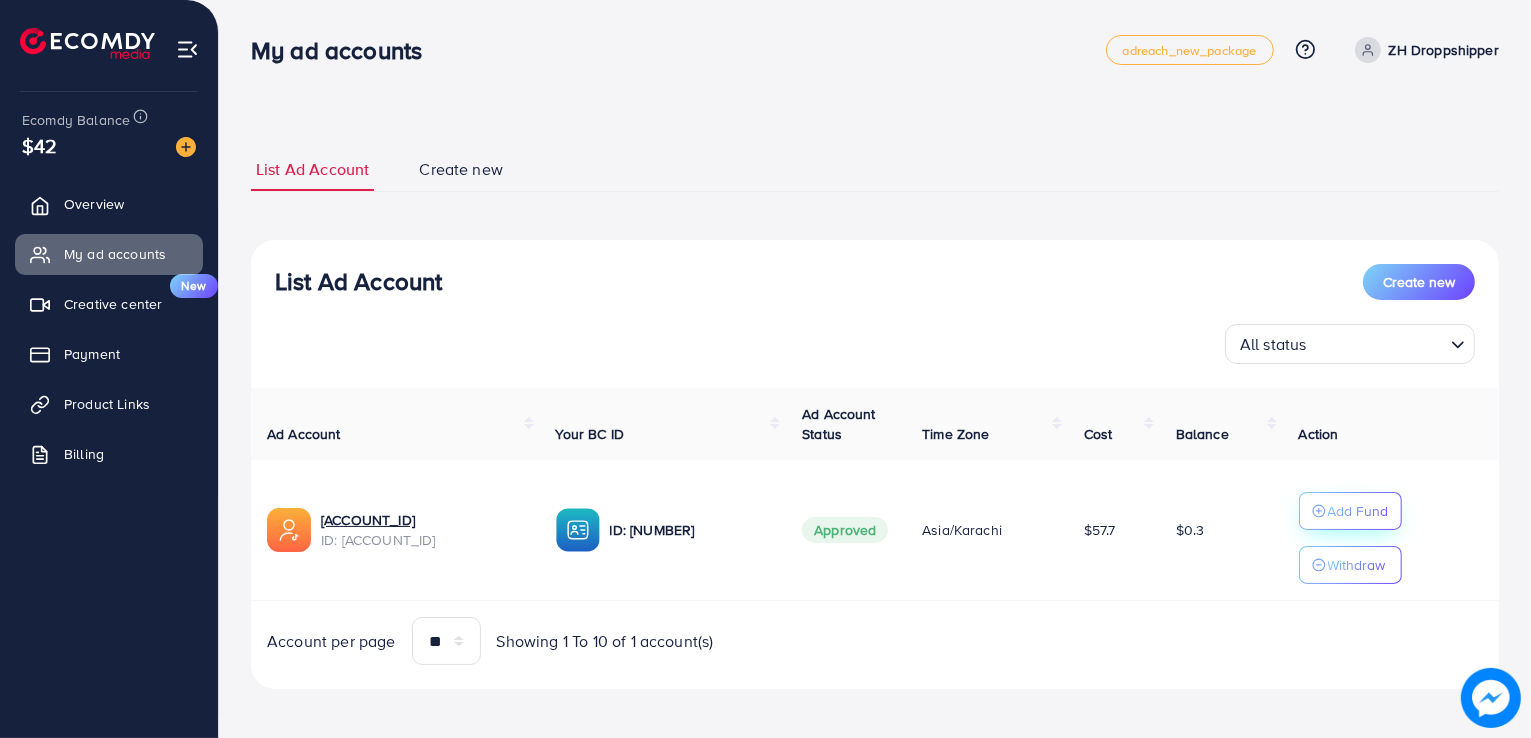 click on "Add Fund" at bounding box center [1358, 511] 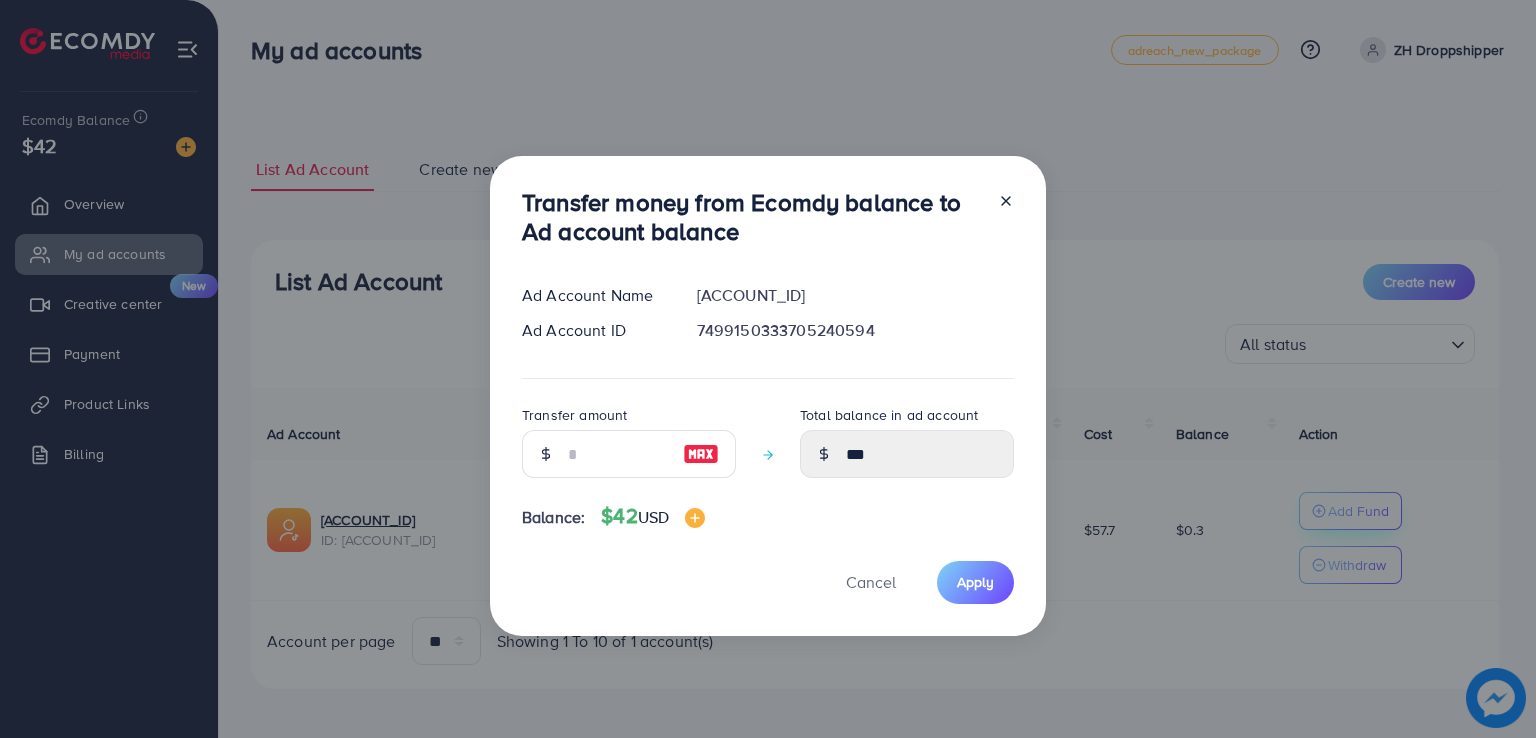 click on "Transfer money from Ecomdy balance to Ad account balance   Ad Account Name   [ACCOUNT_ID]   Ad Account ID   [ACCOUNT_ID]   Transfer amount   Total balance in ad account  *** Balance:  $42  USD   Cancel   Apply" at bounding box center [768, 369] 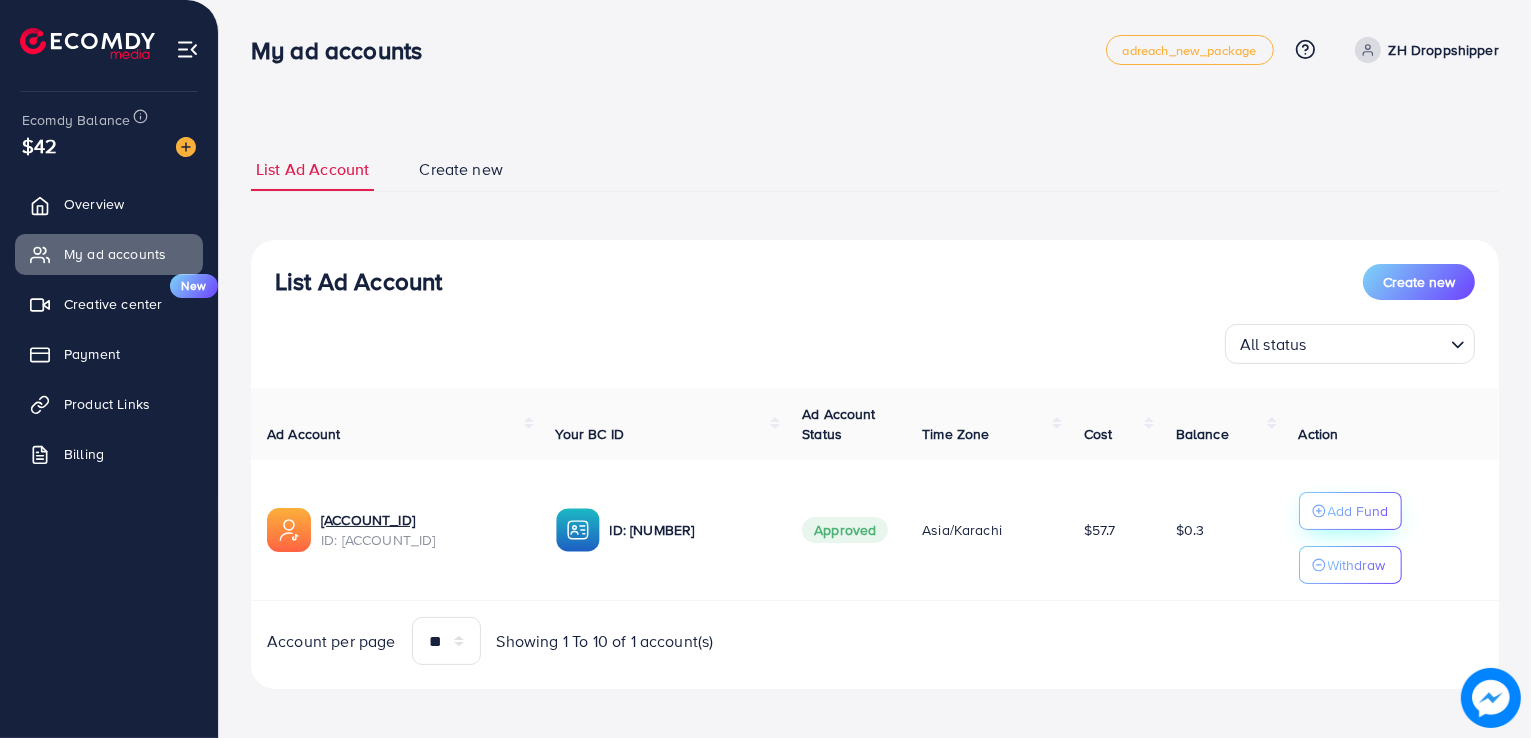 click on "Add Fund" at bounding box center [1358, 511] 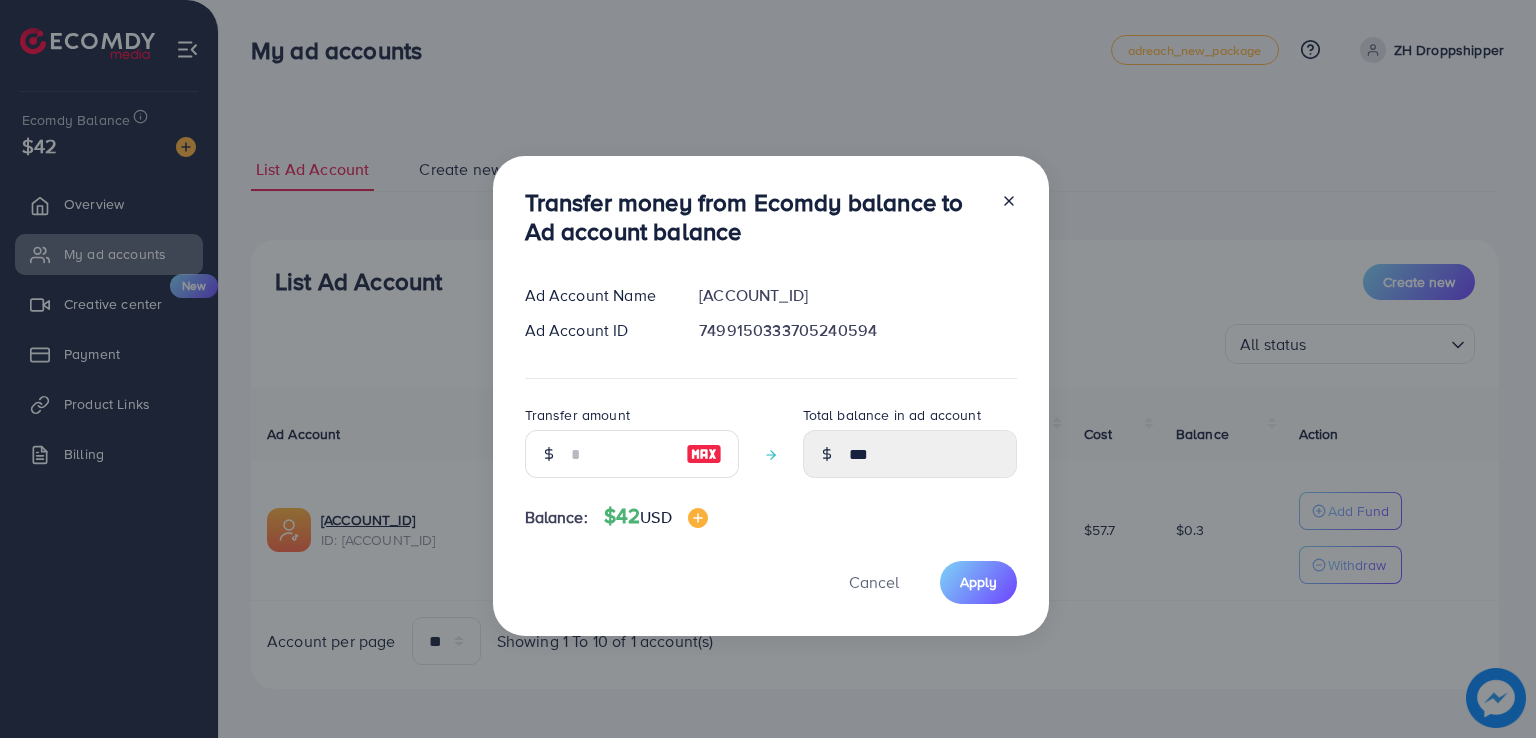 click at bounding box center [548, 454] 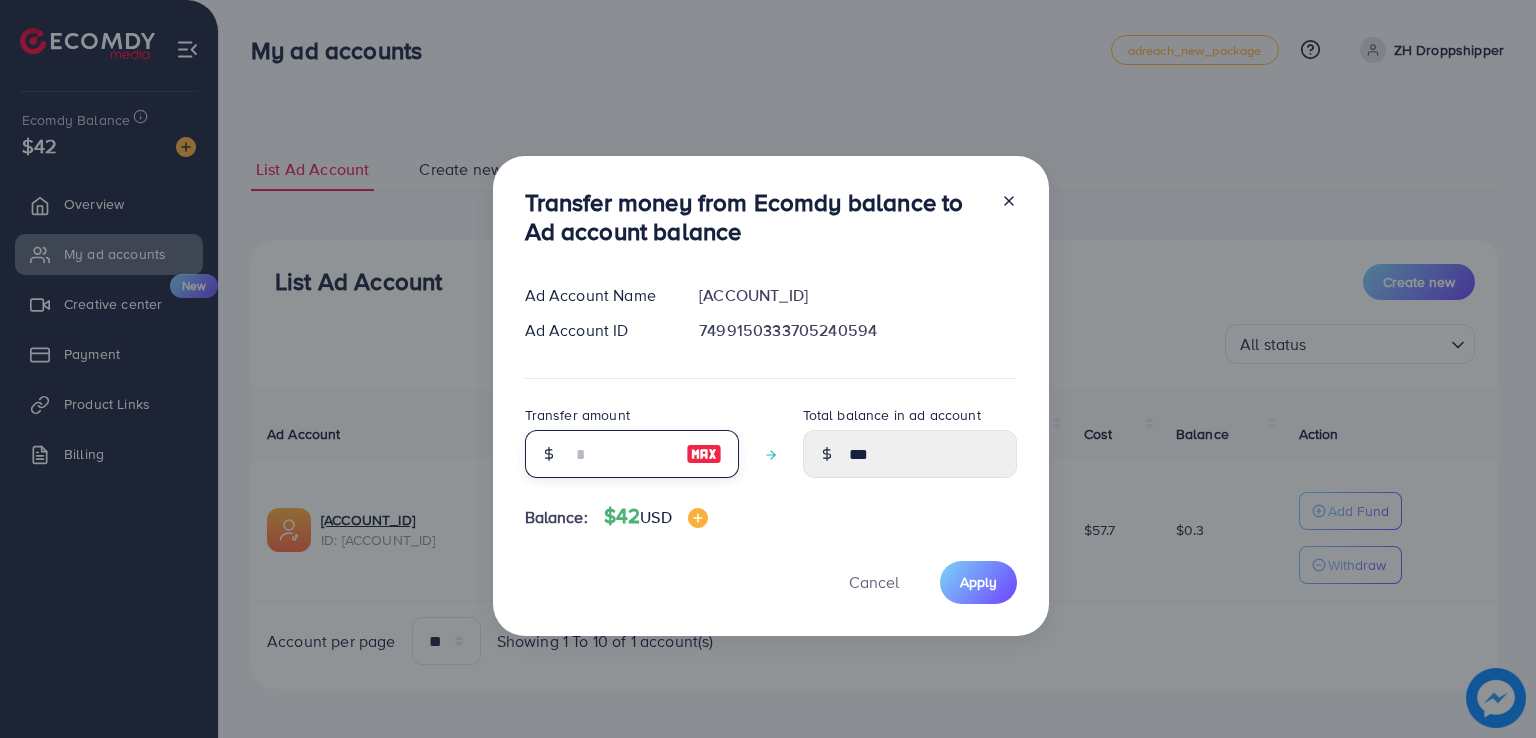 click at bounding box center [621, 454] 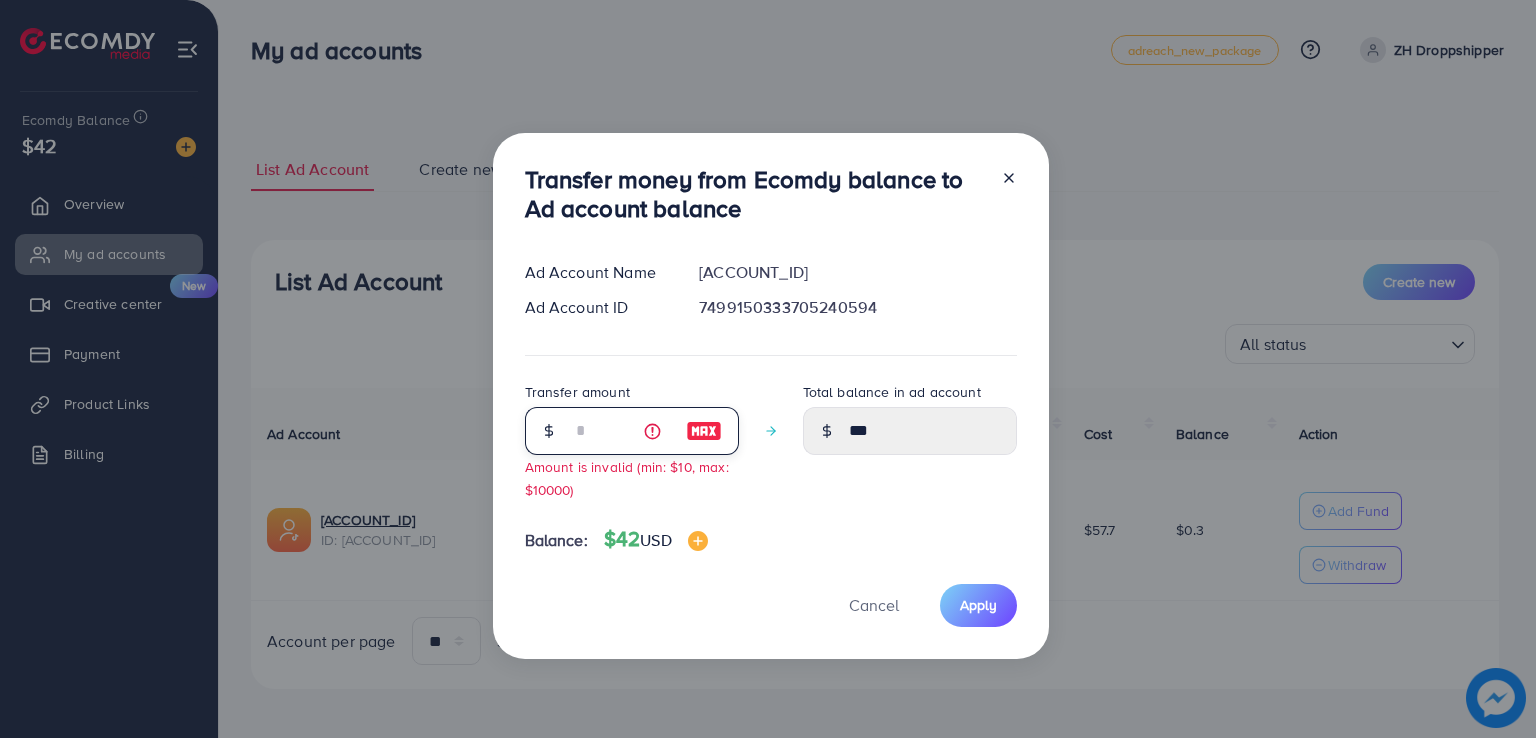 type on "****" 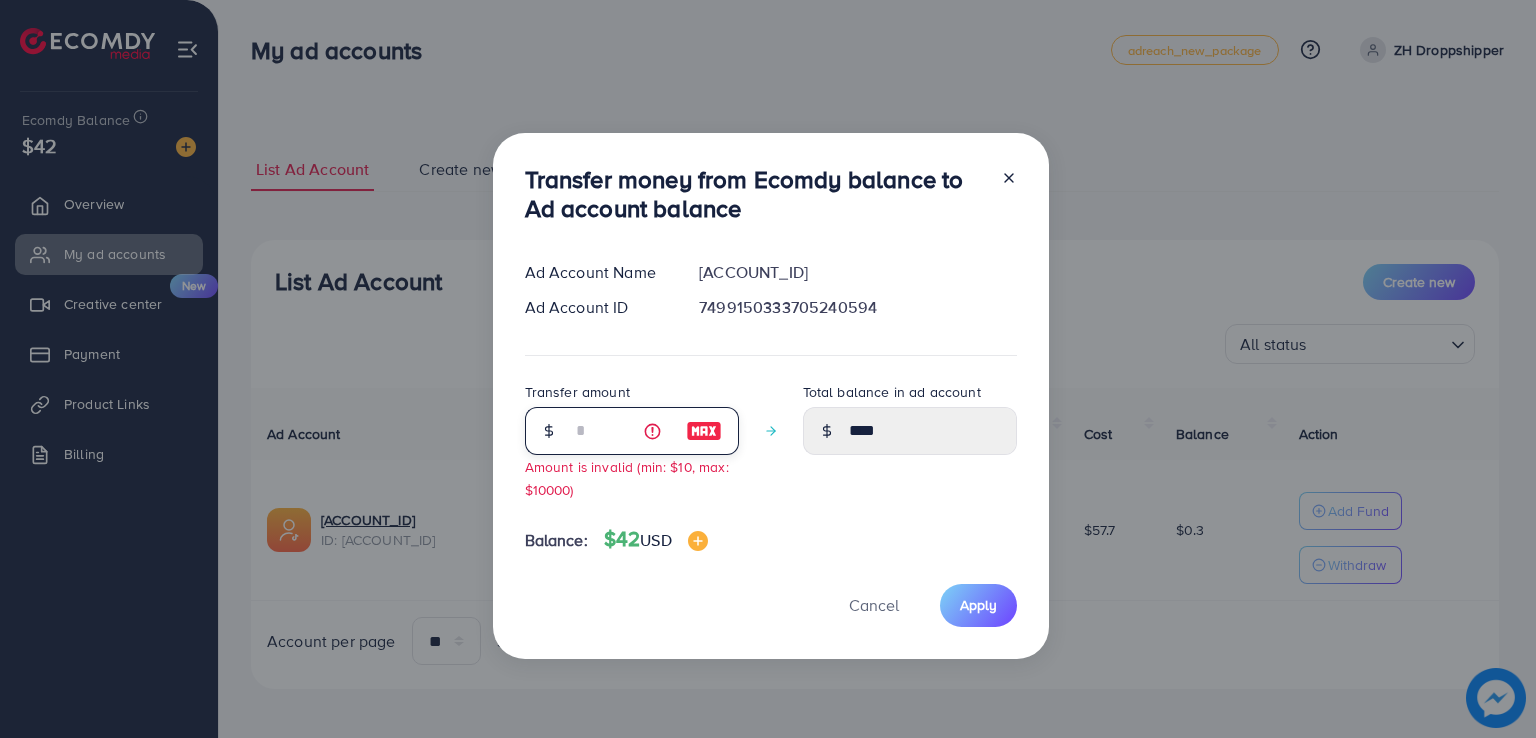 type on "**" 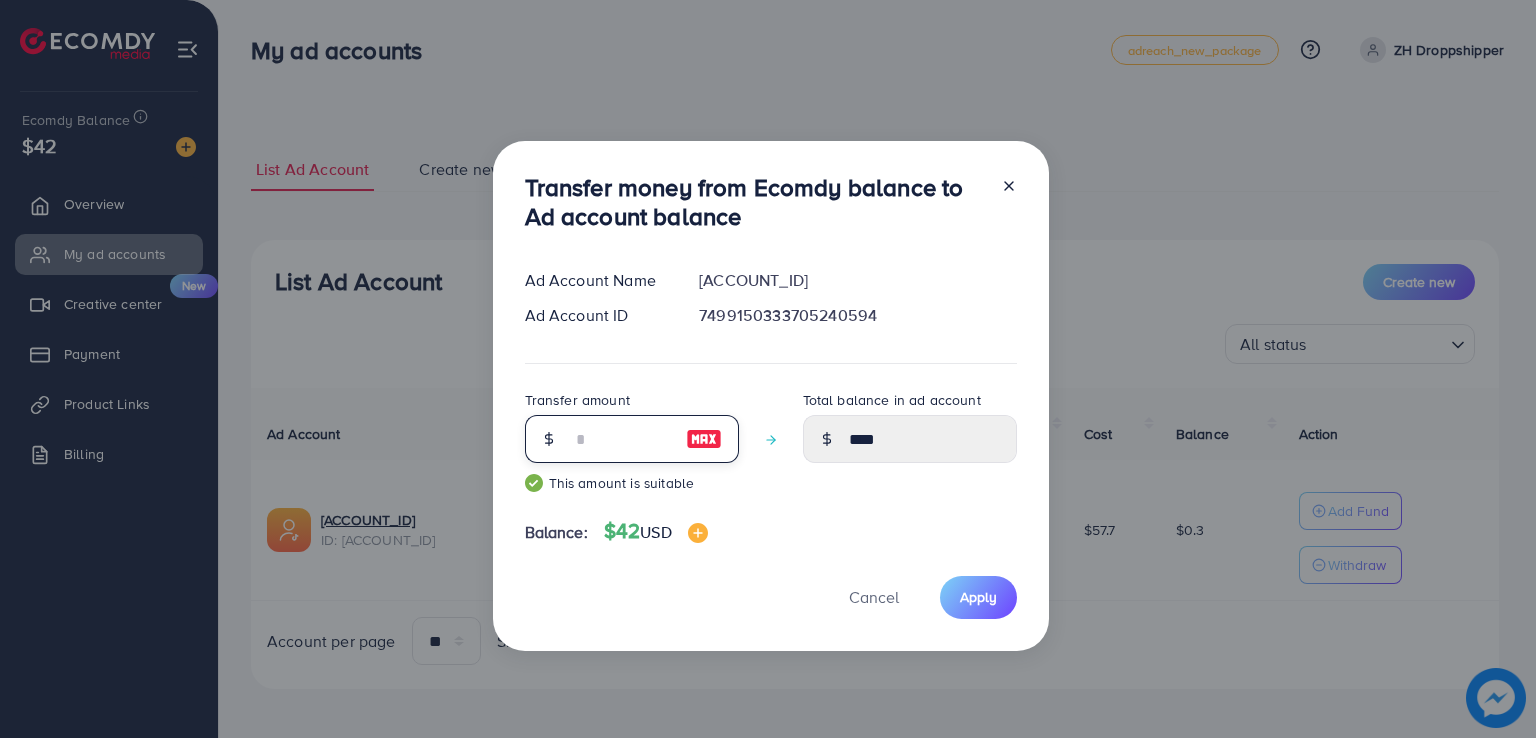 type on "*****" 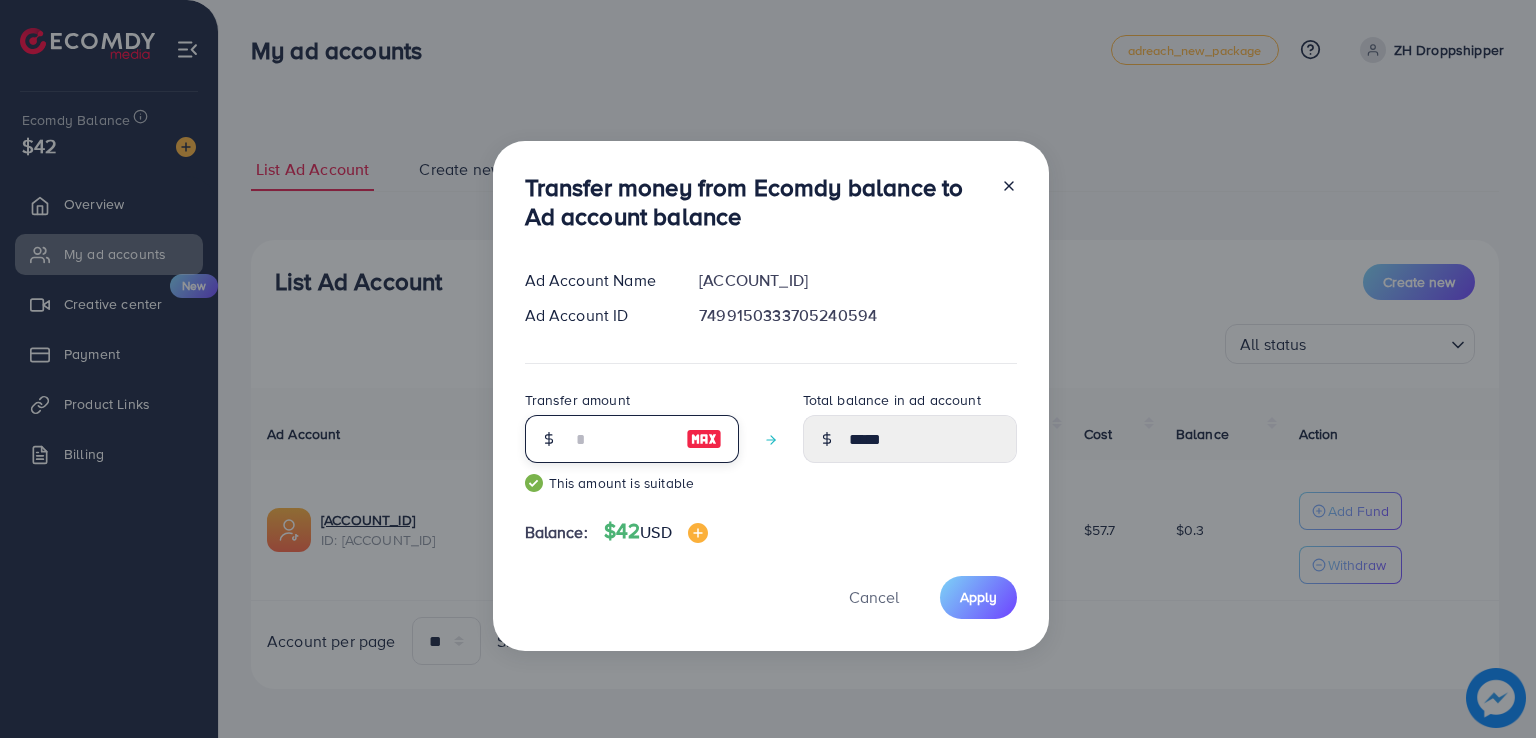 type on "**" 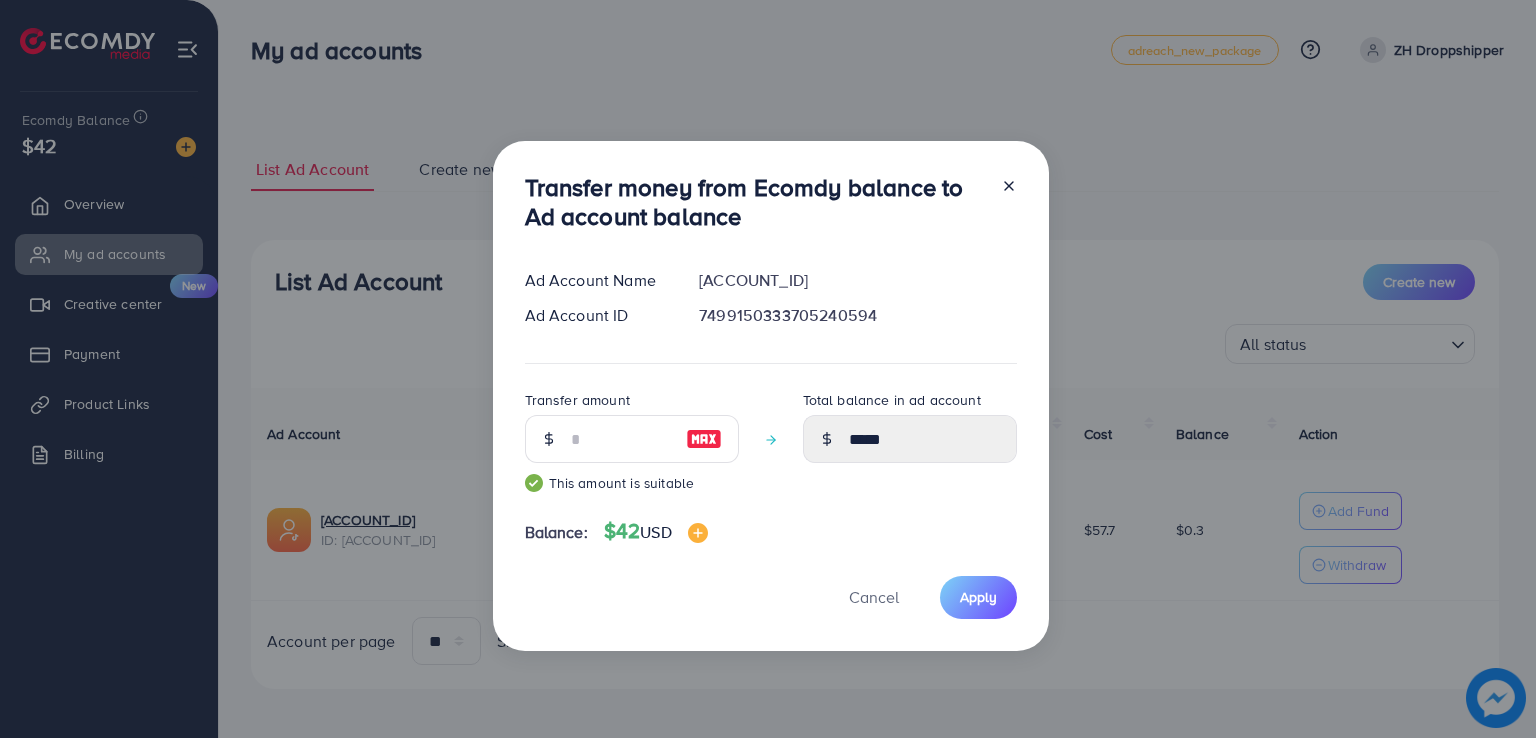 drag, startPoint x: 375, startPoint y: 195, endPoint x: 646, endPoint y: 47, distance: 308.77985 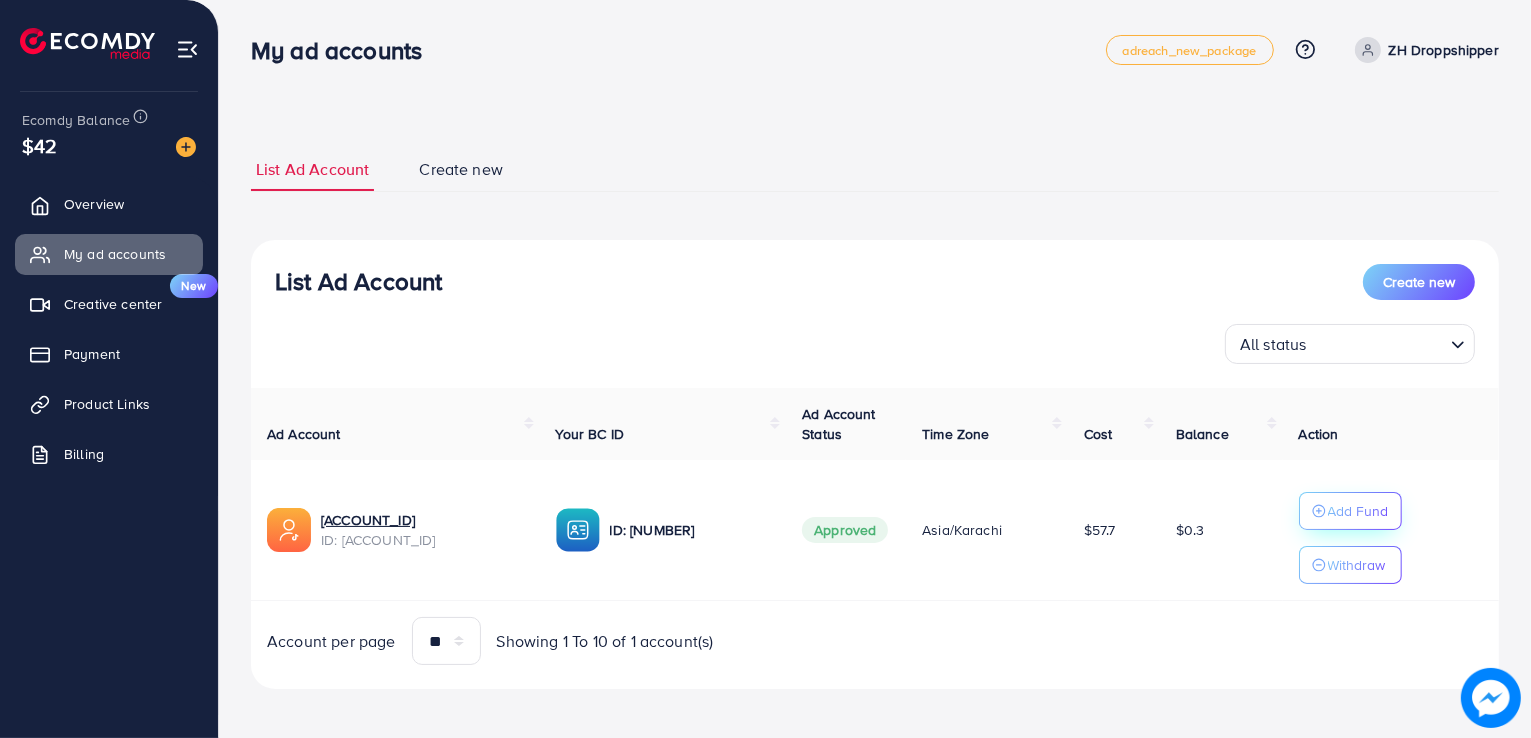 click on "Add Fund" at bounding box center [1358, 511] 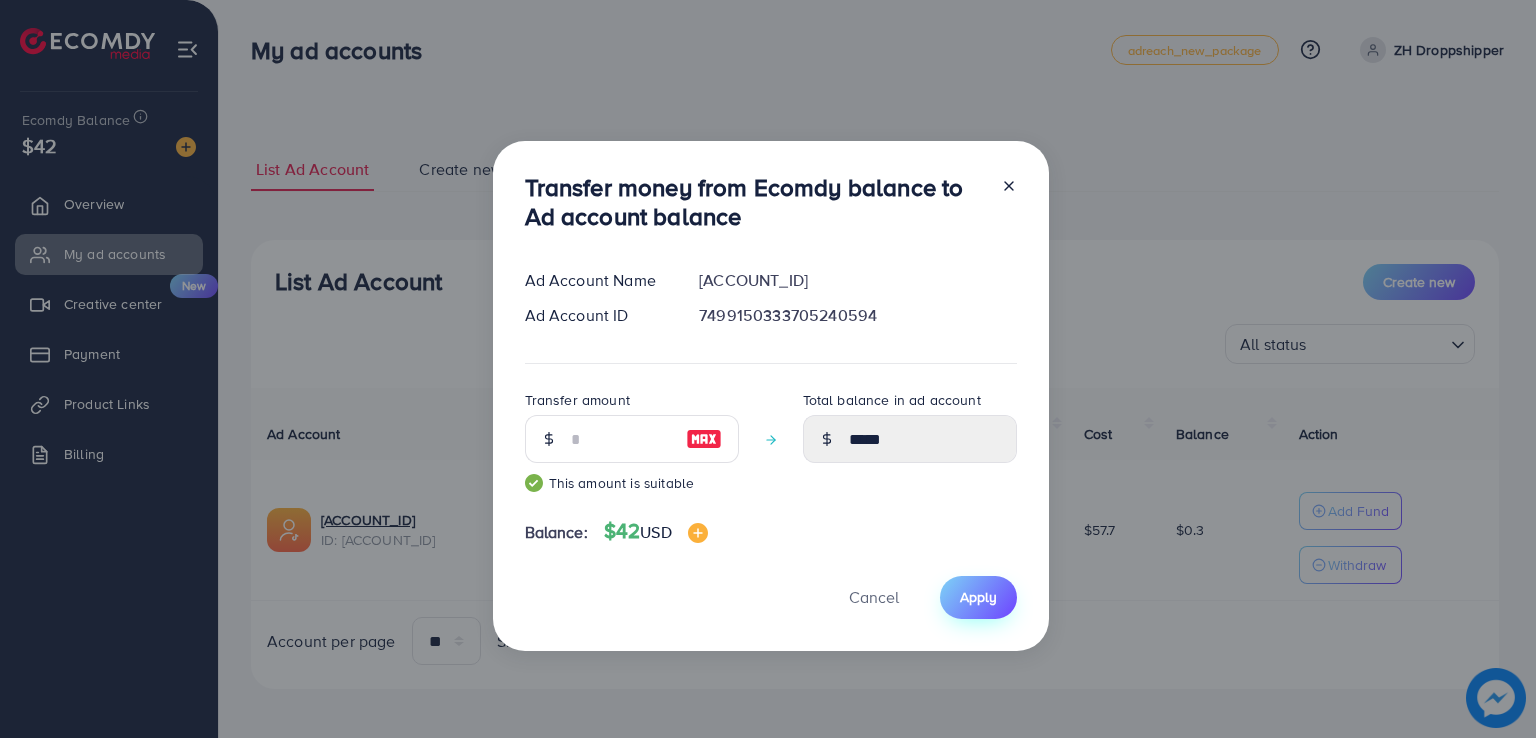click on "Apply" at bounding box center (978, 597) 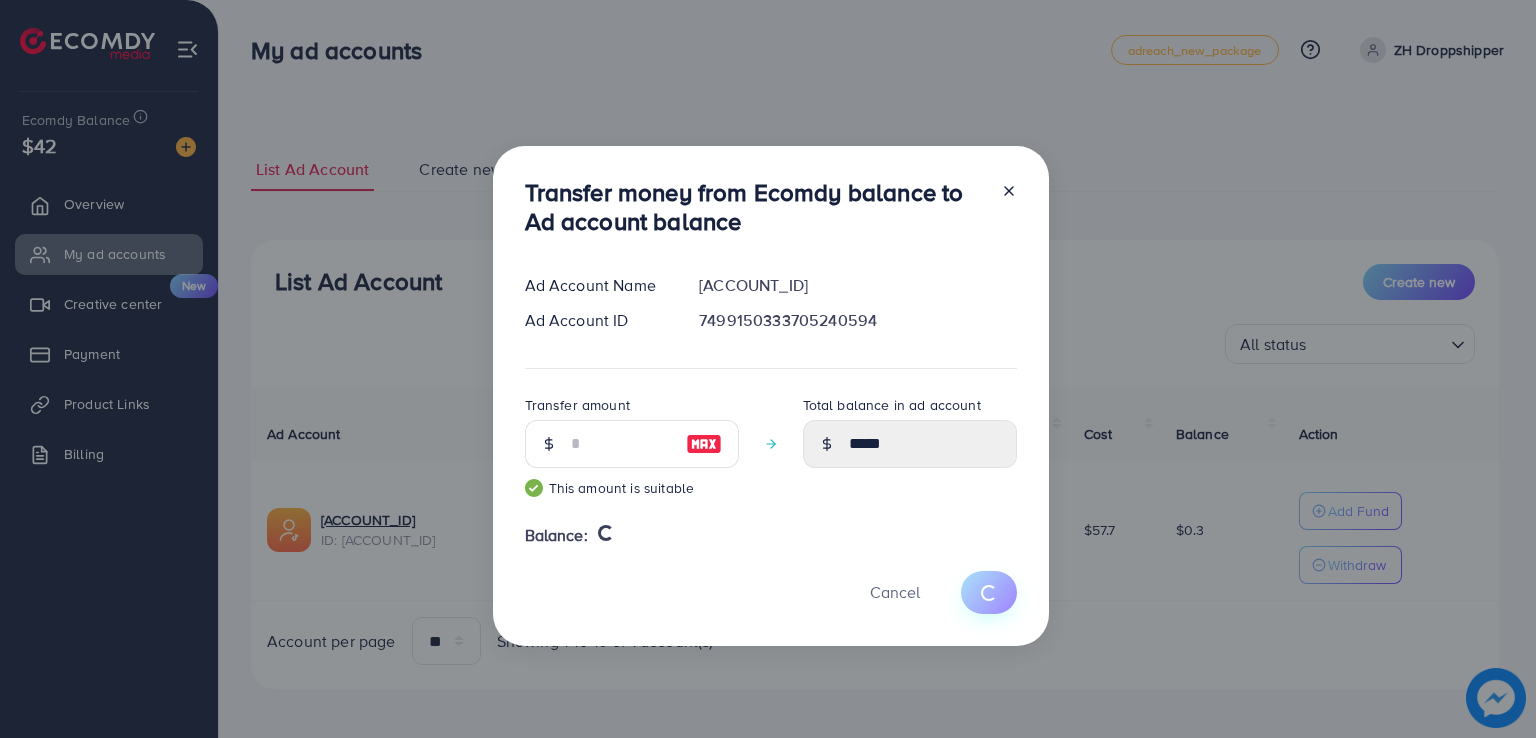 type 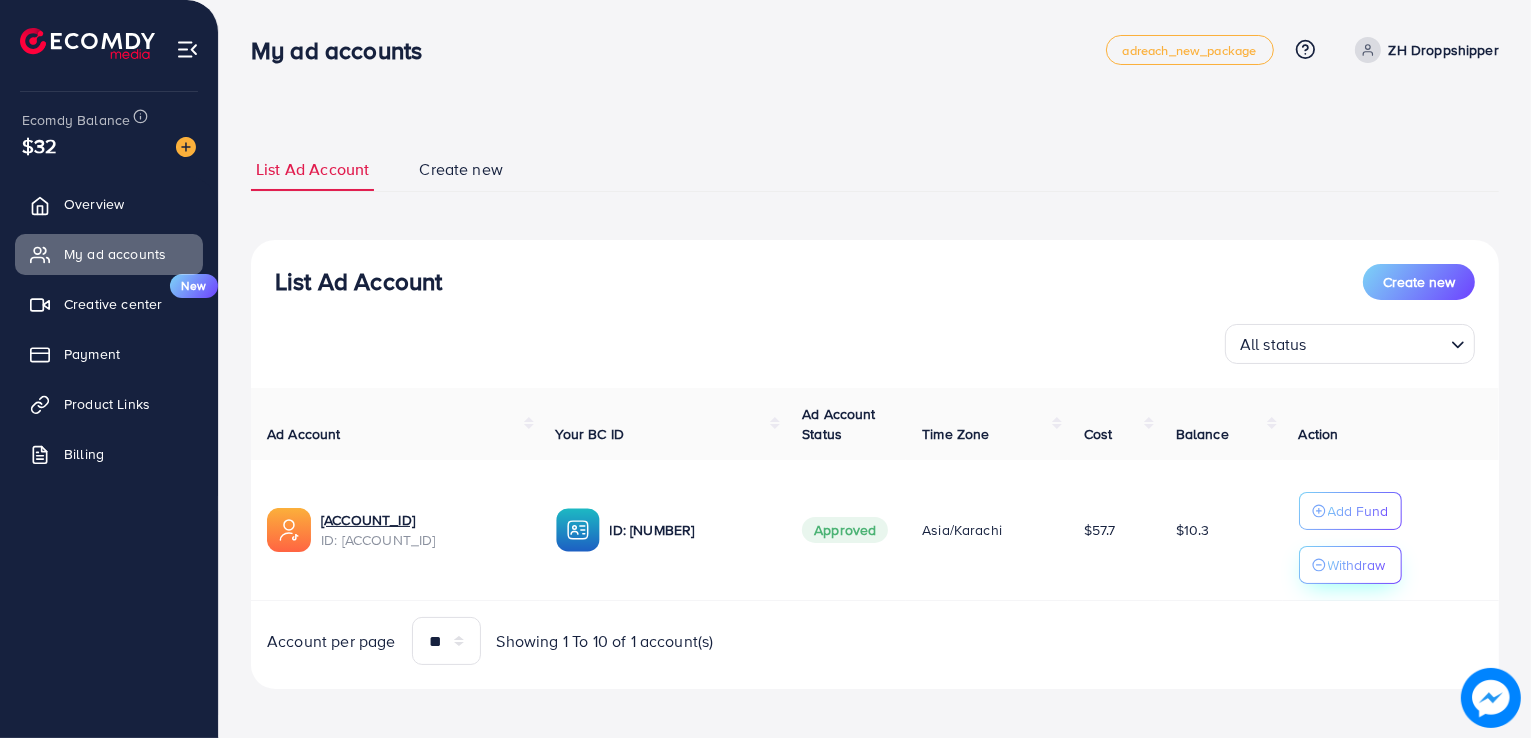 click on "Withdraw" at bounding box center [1357, 565] 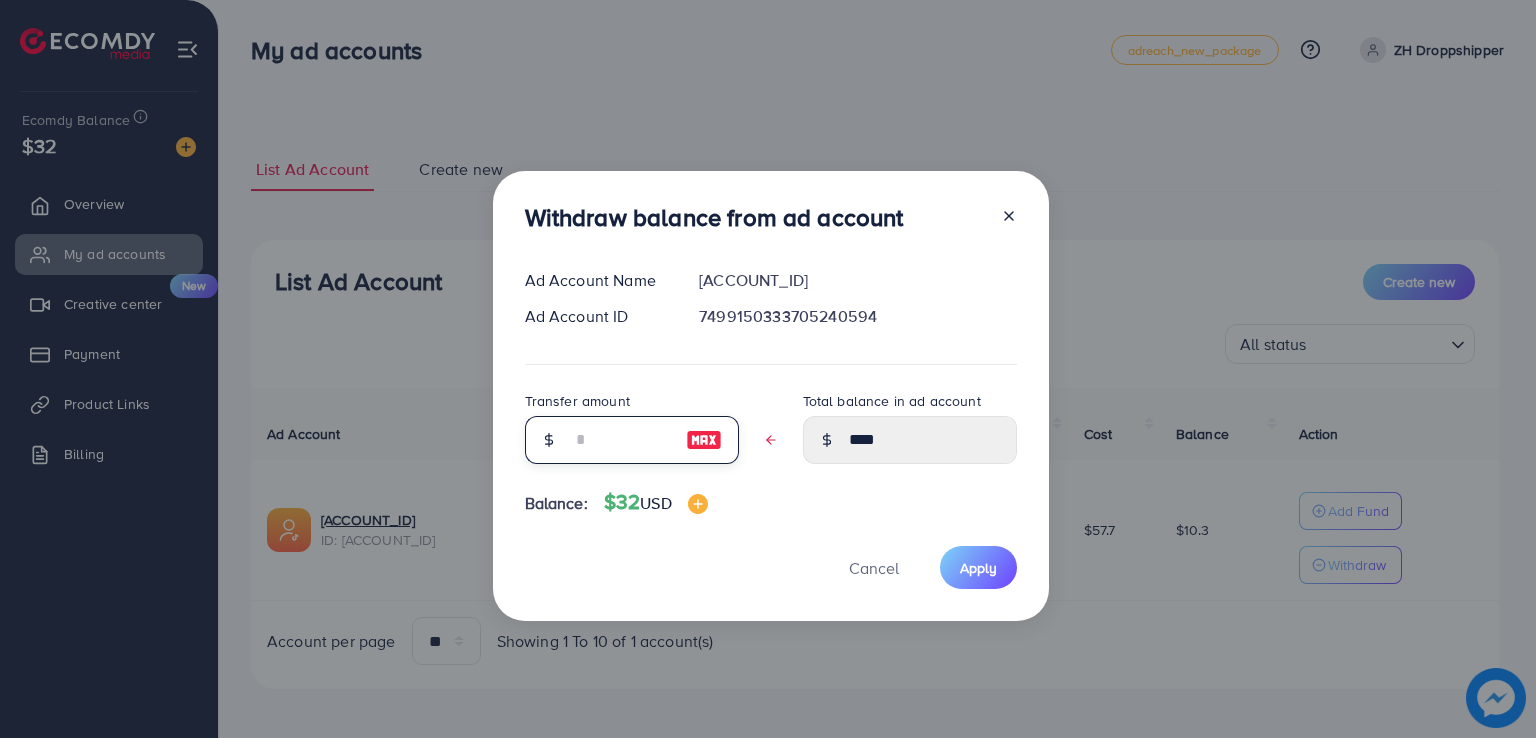 click at bounding box center (621, 440) 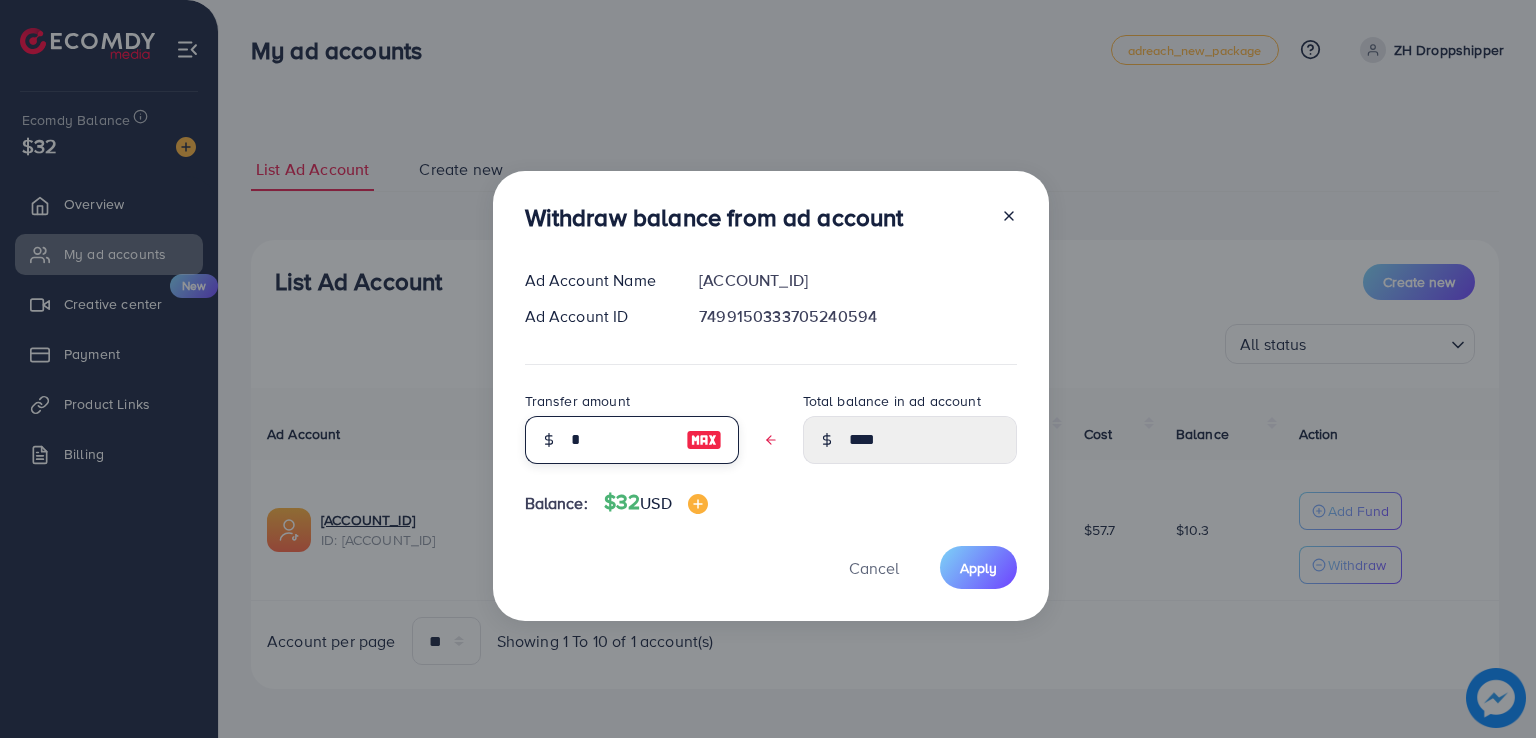 type on "****" 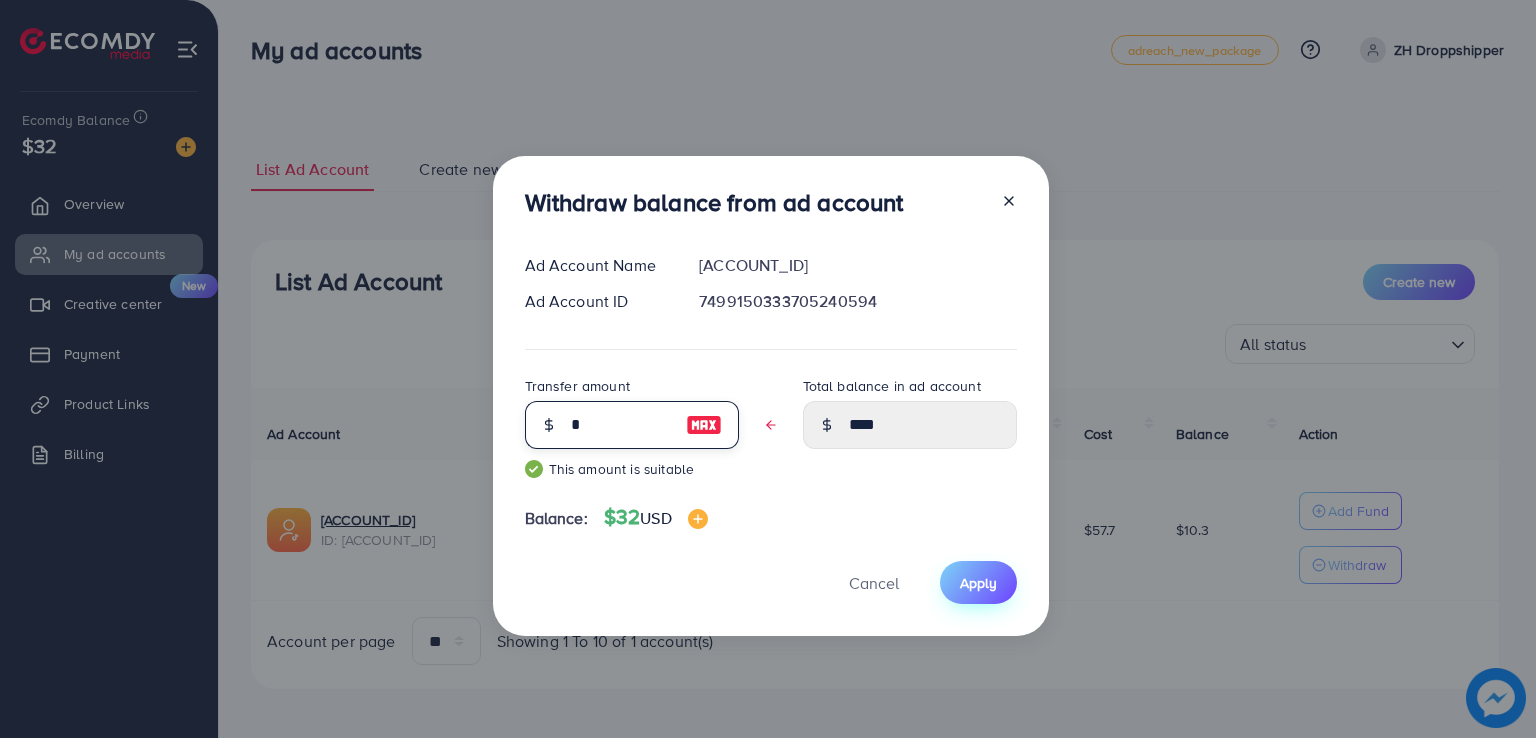 type on "*" 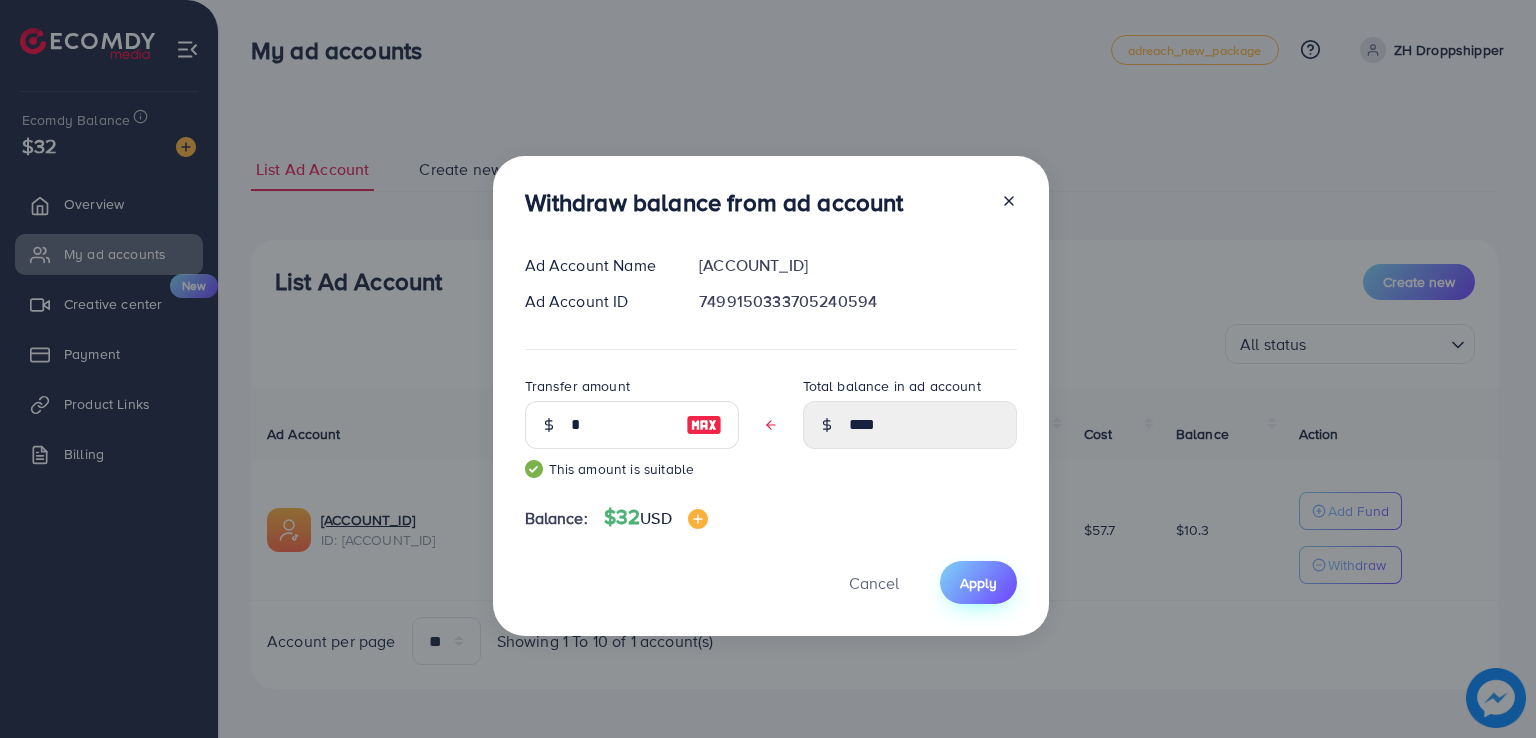 click on "Apply" at bounding box center [978, 583] 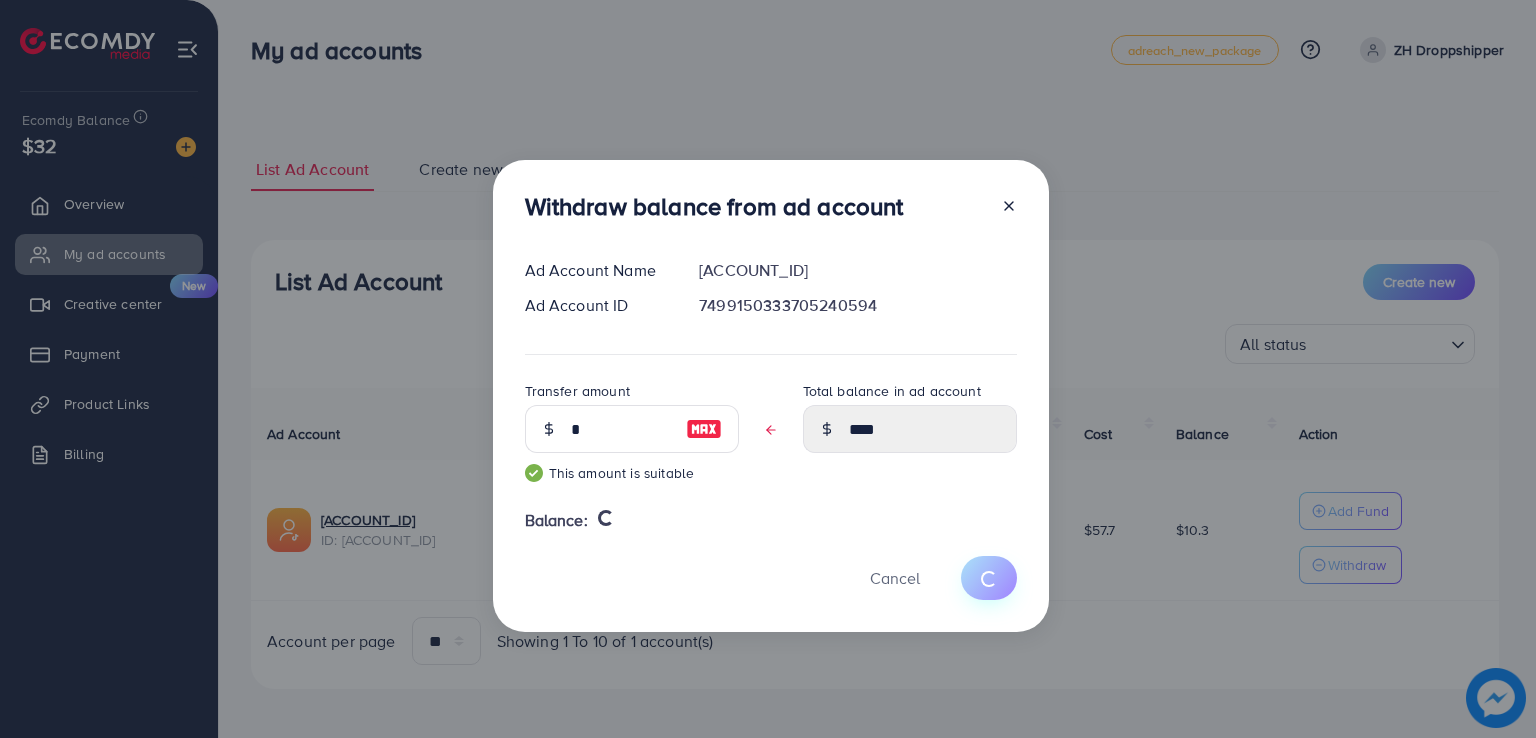 type 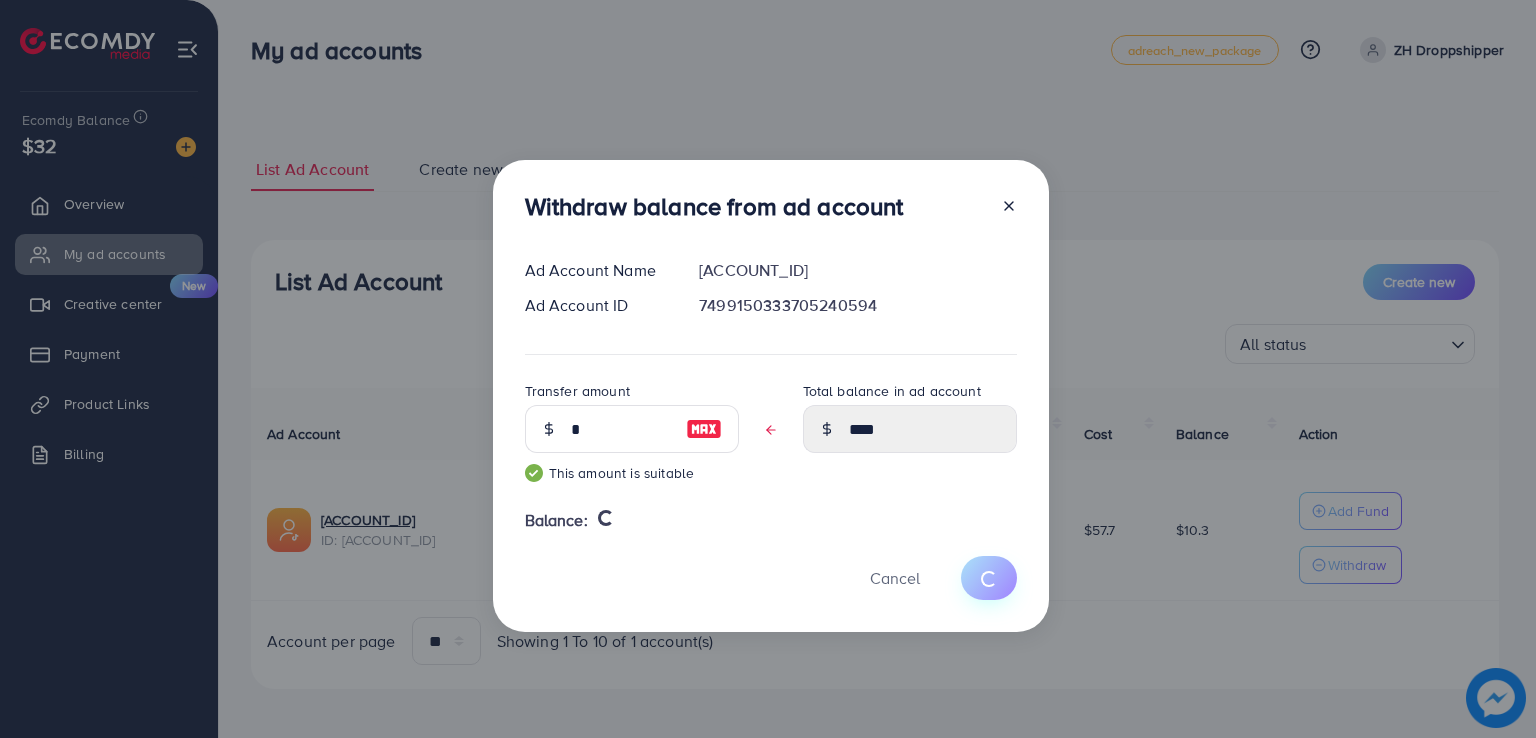 type on "****" 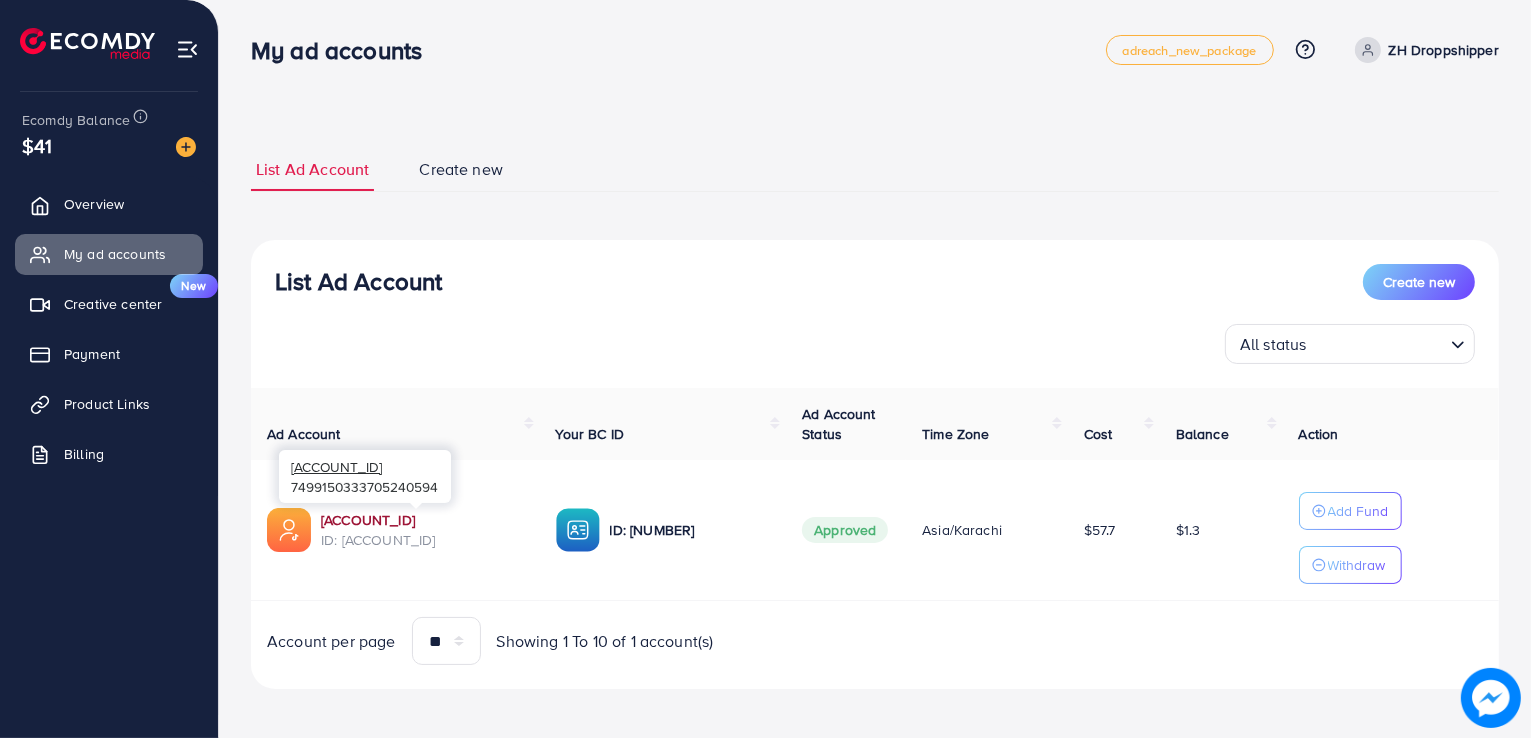 click on "[ACCOUNT_ID]" at bounding box center (422, 520) 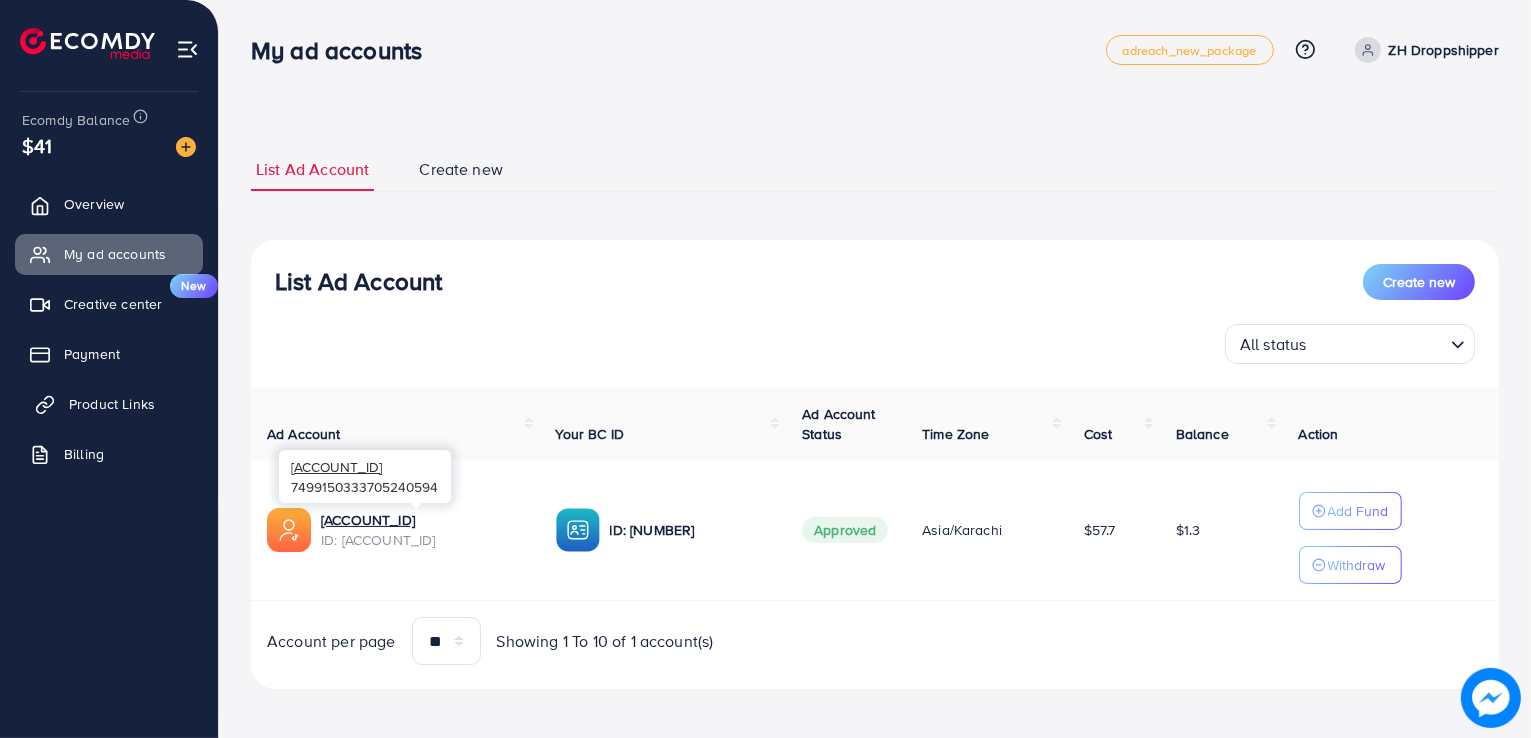 click on "Product Links" at bounding box center (112, 404) 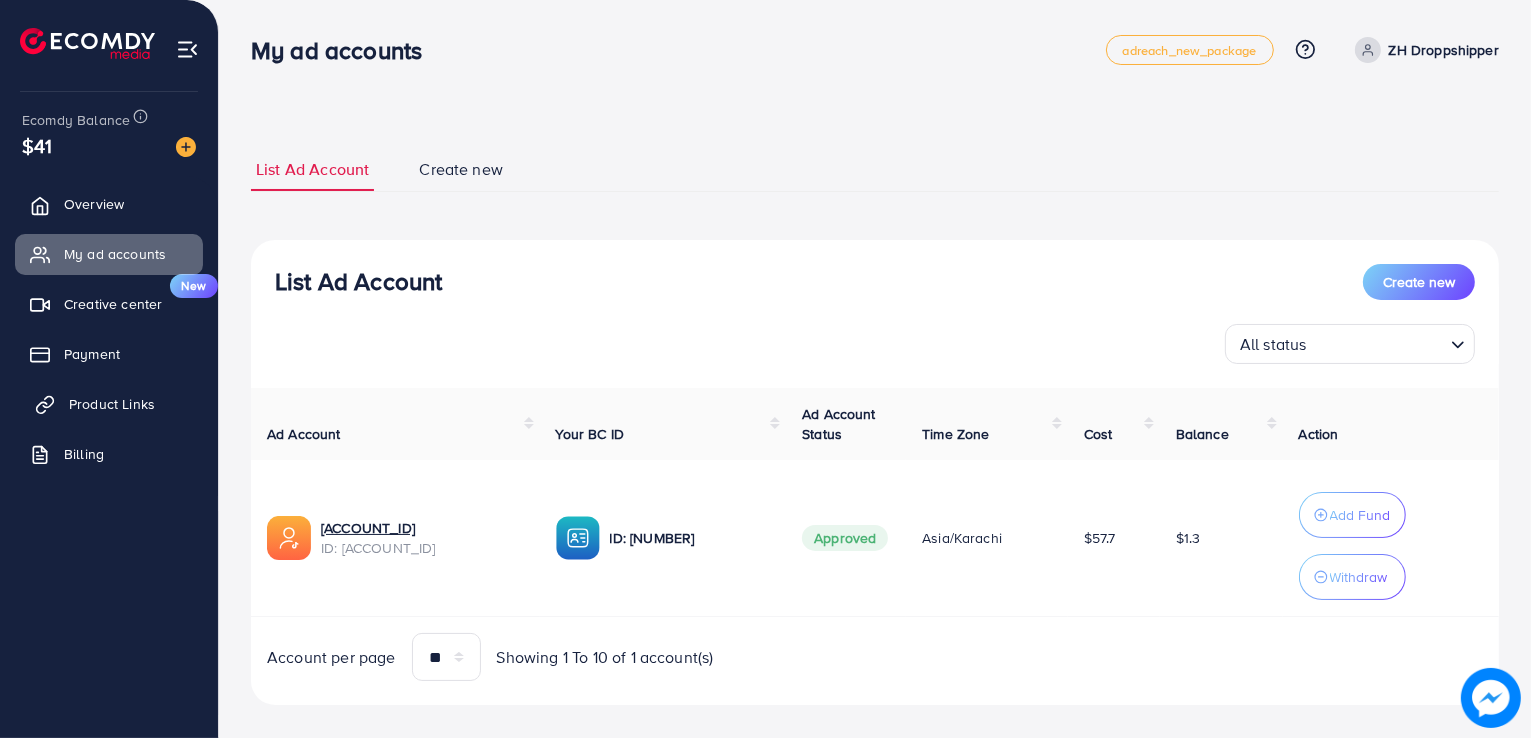 click on "Product Links" at bounding box center (112, 404) 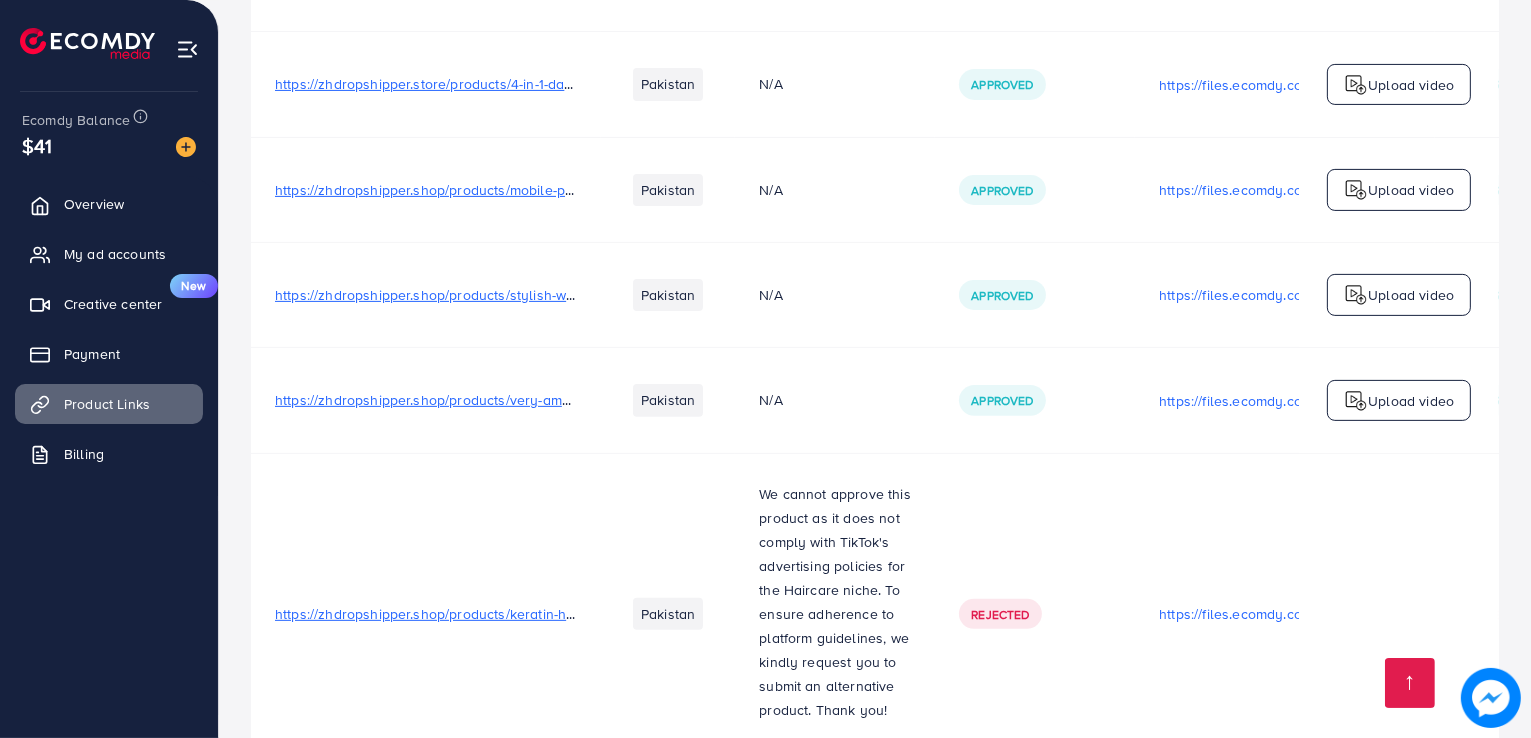 scroll, scrollTop: 798, scrollLeft: 0, axis: vertical 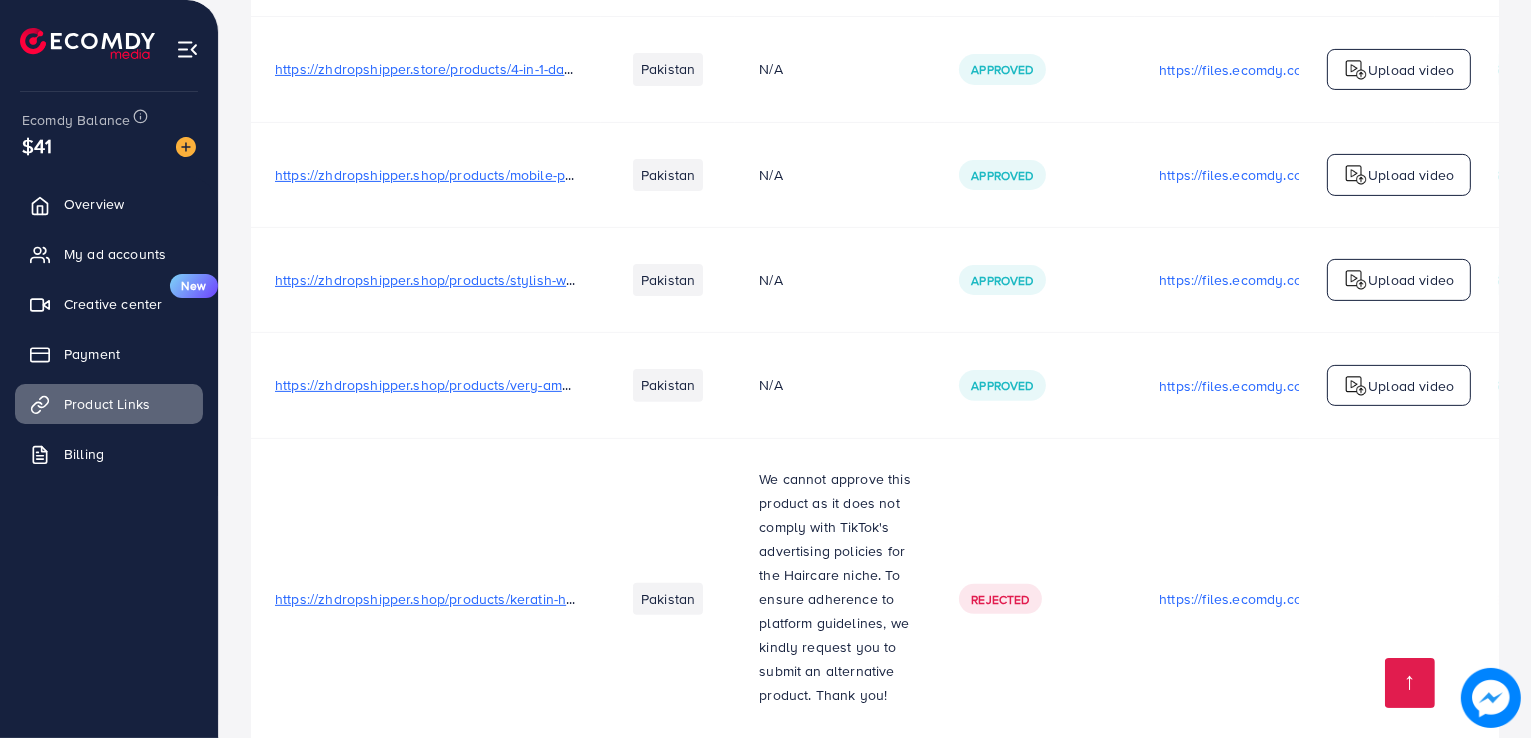 click on "https://zhdropshipper.shop/products/very-amazing-quality👍-long-wallet-for-men-and-women-2000-sold😍" at bounding box center (617, 385) 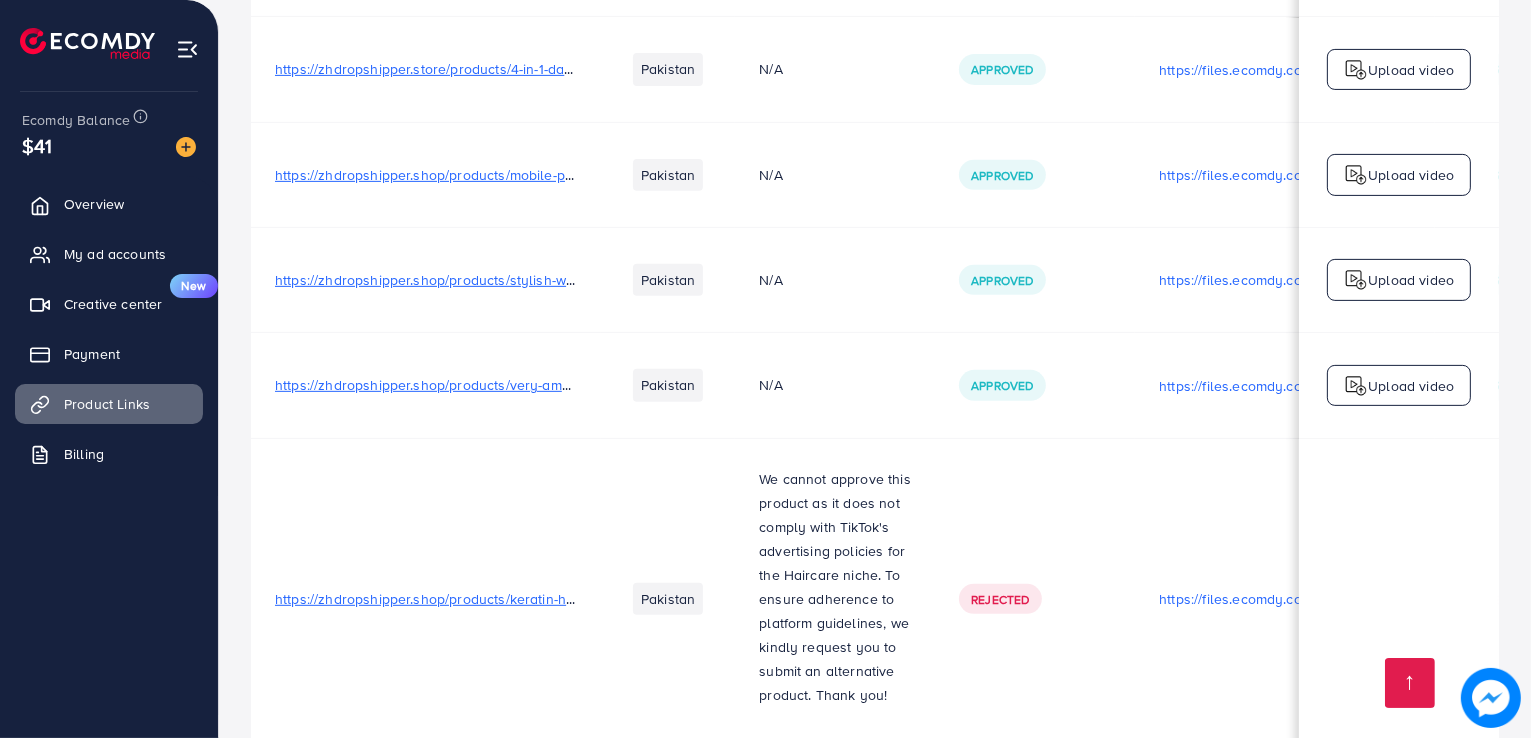 scroll, scrollTop: 0, scrollLeft: 16, axis: horizontal 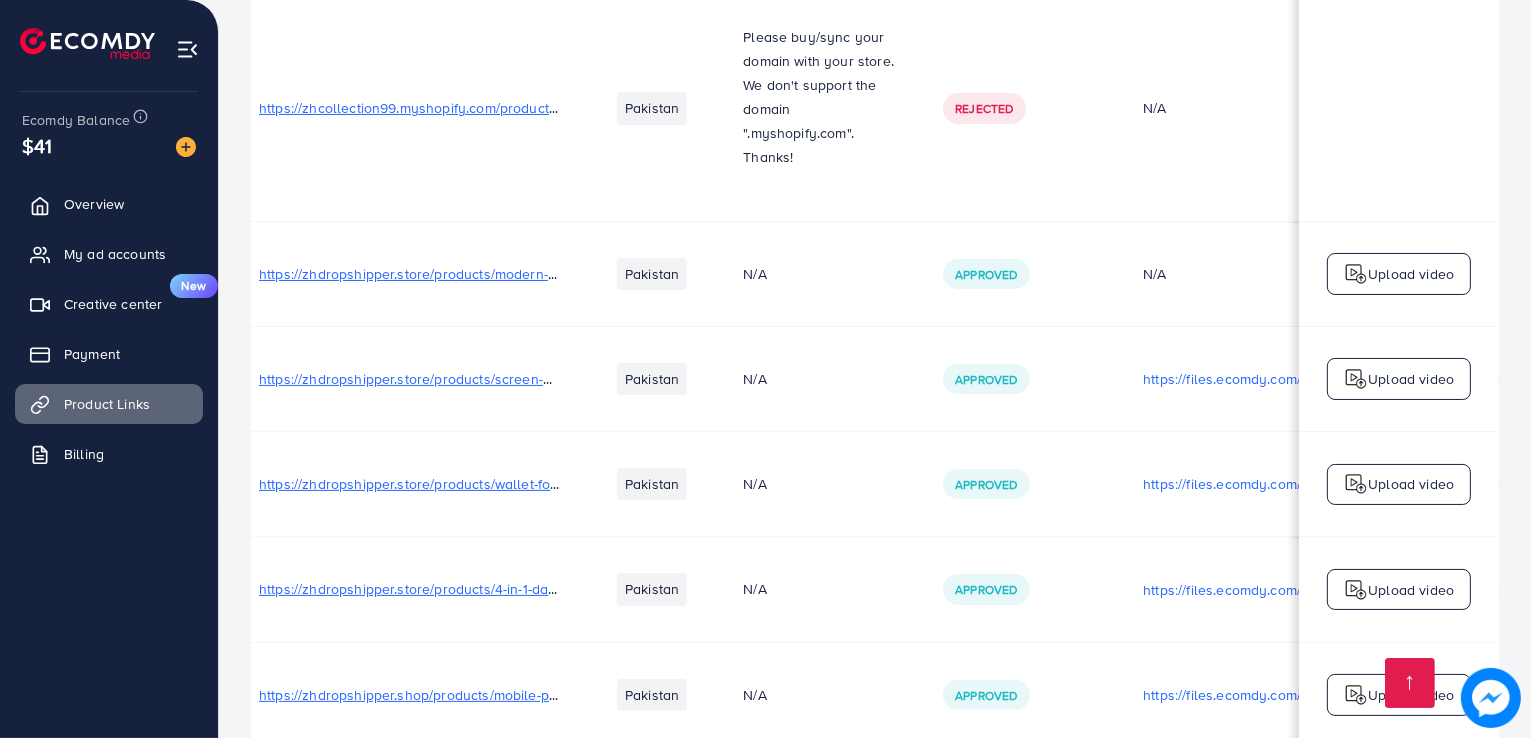 click on "https://zhdropshipper.store/products/modern-wallet" at bounding box center [423, 274] 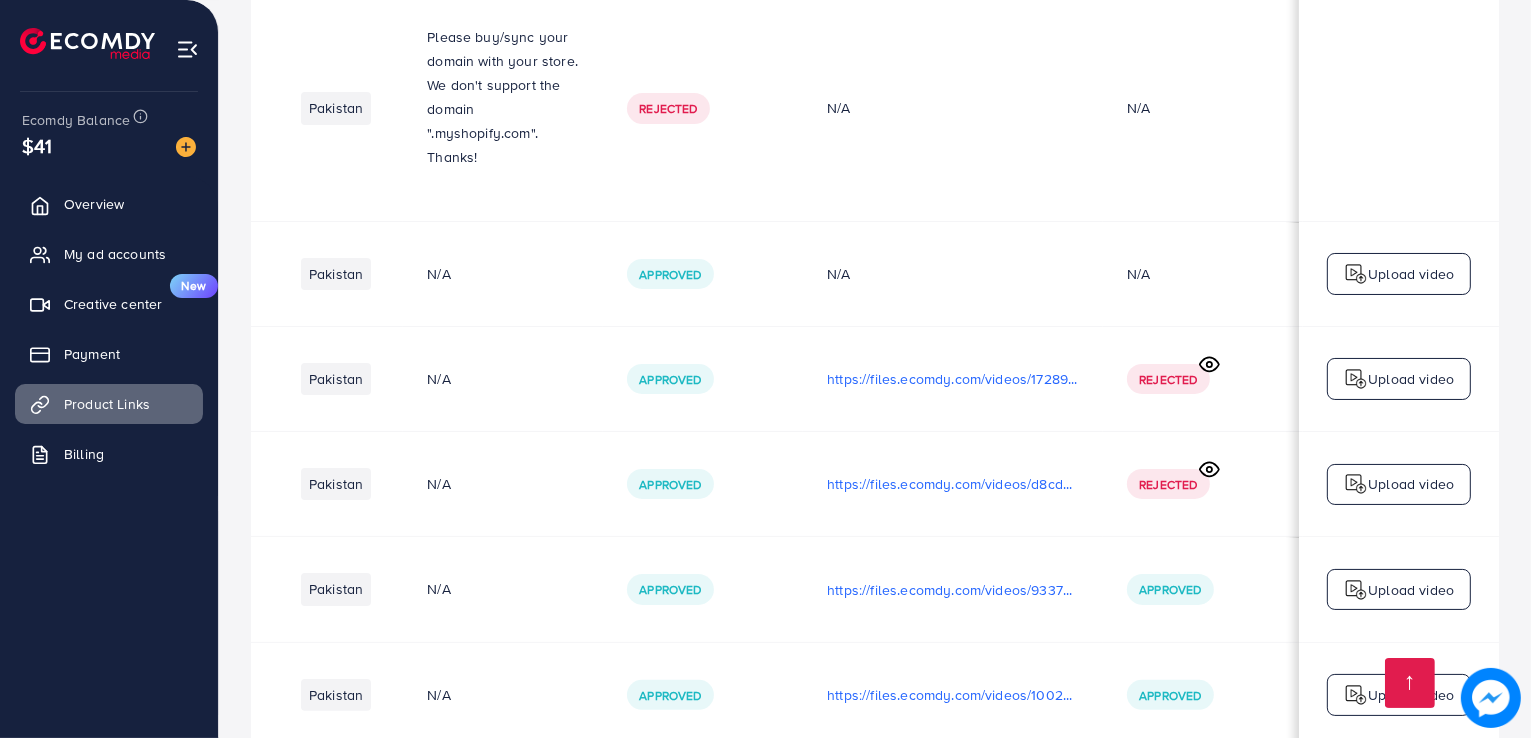 scroll, scrollTop: 0, scrollLeft: 332, axis: horizontal 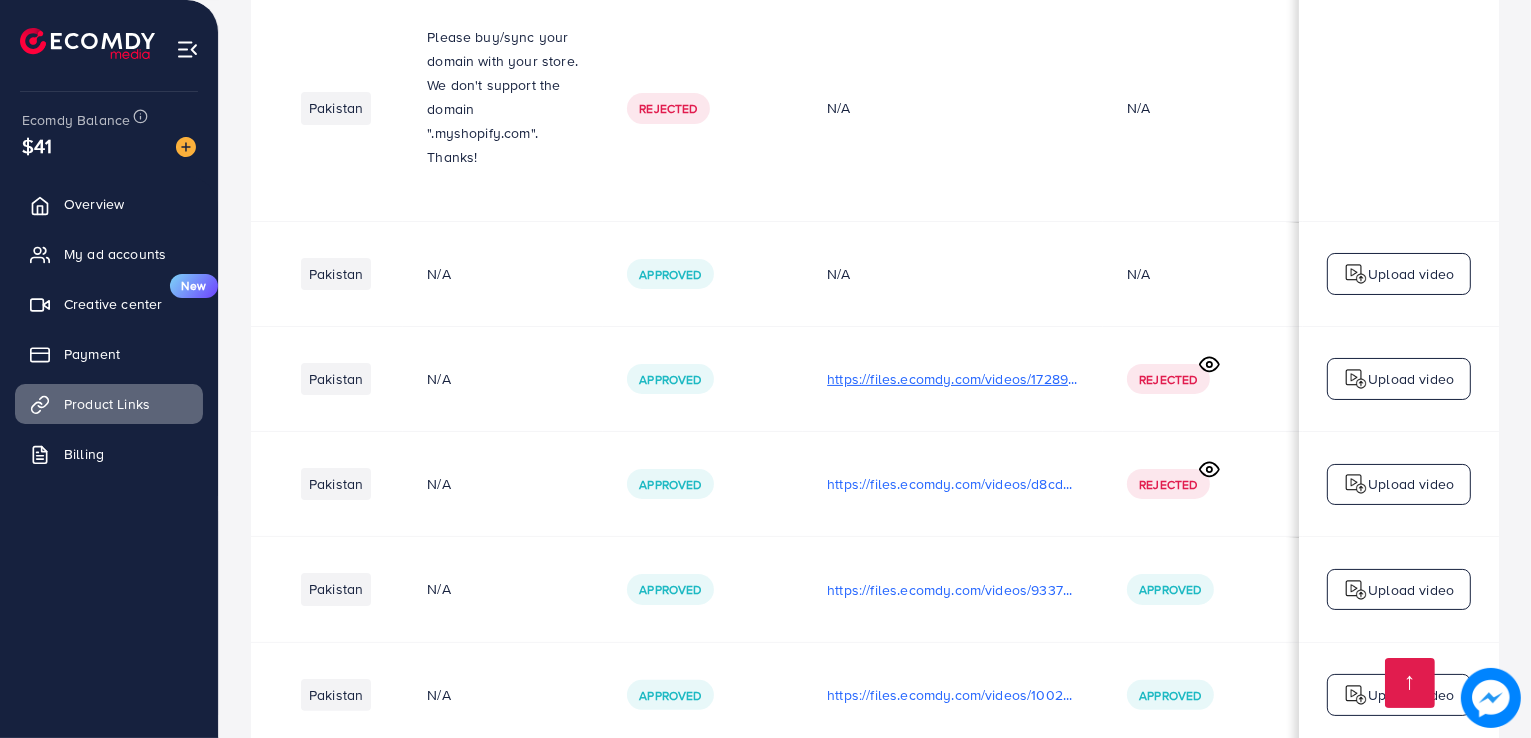 click on "https://files.ecomdy.com/videos/17289098-d4bd-4342-86fc-4798da4c91c1-1746082078232.mp4" at bounding box center (953, 379) 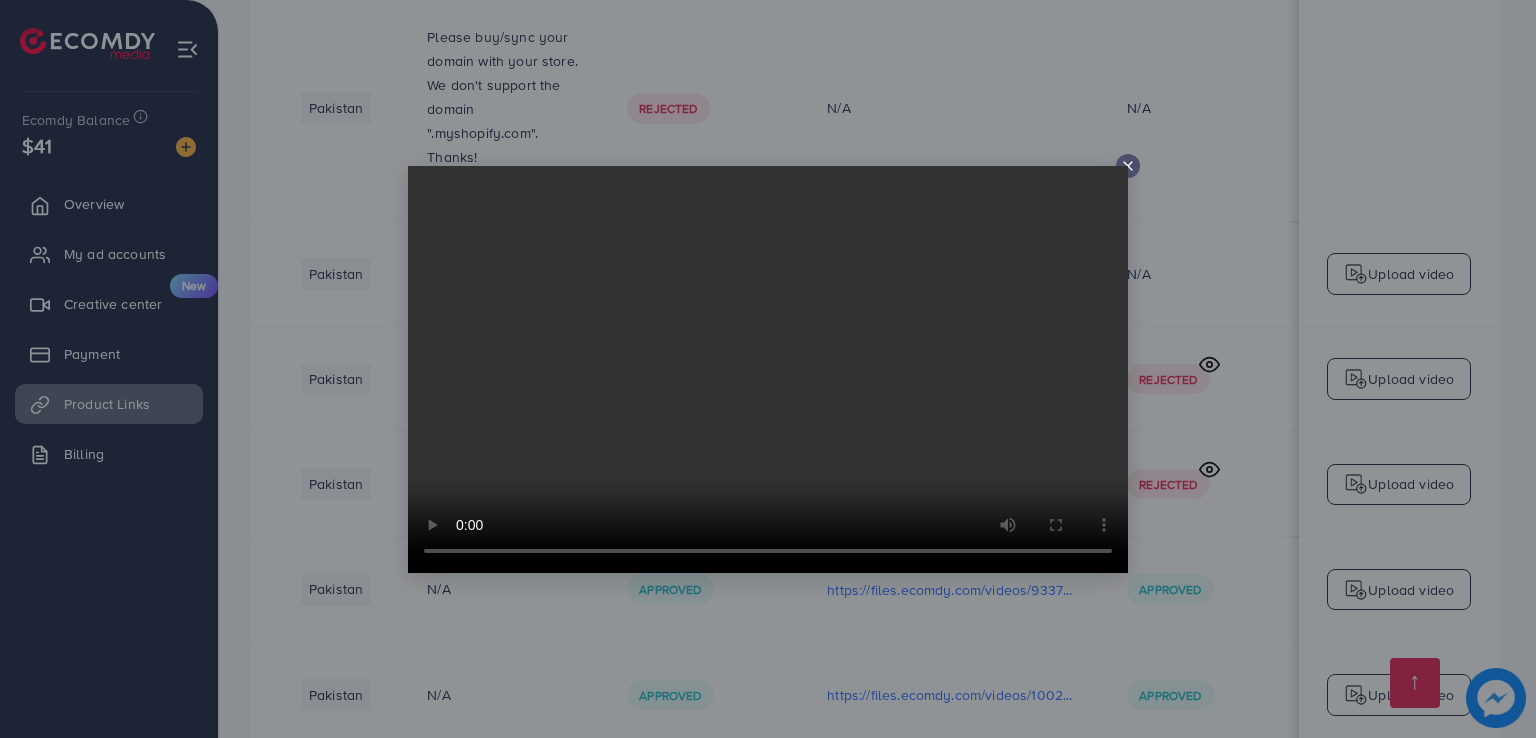click 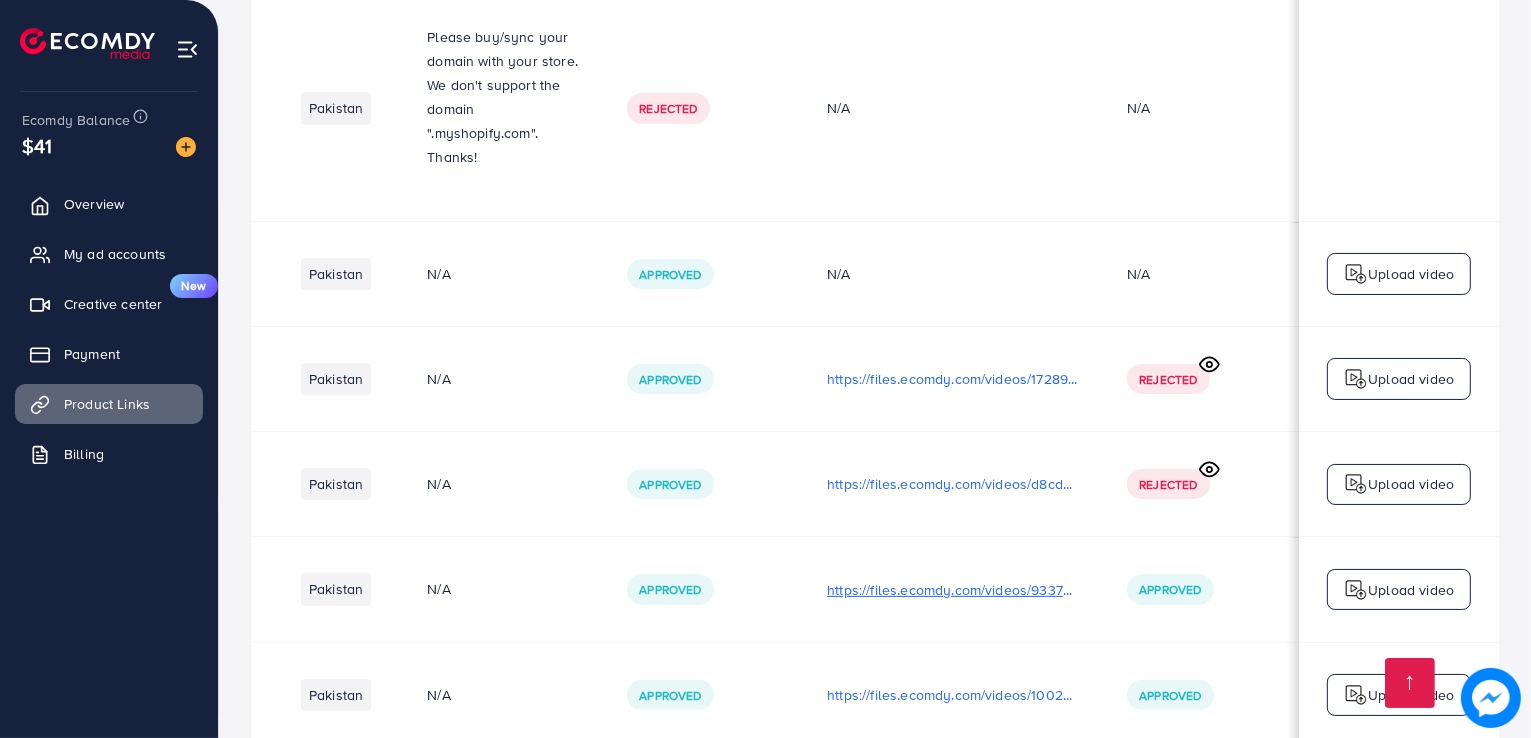 click on "https://files.ecomdy.com/videos/93375943-a119-434a-a2f9-233a2c64df1c-1746645770312.mp4" at bounding box center [953, 590] 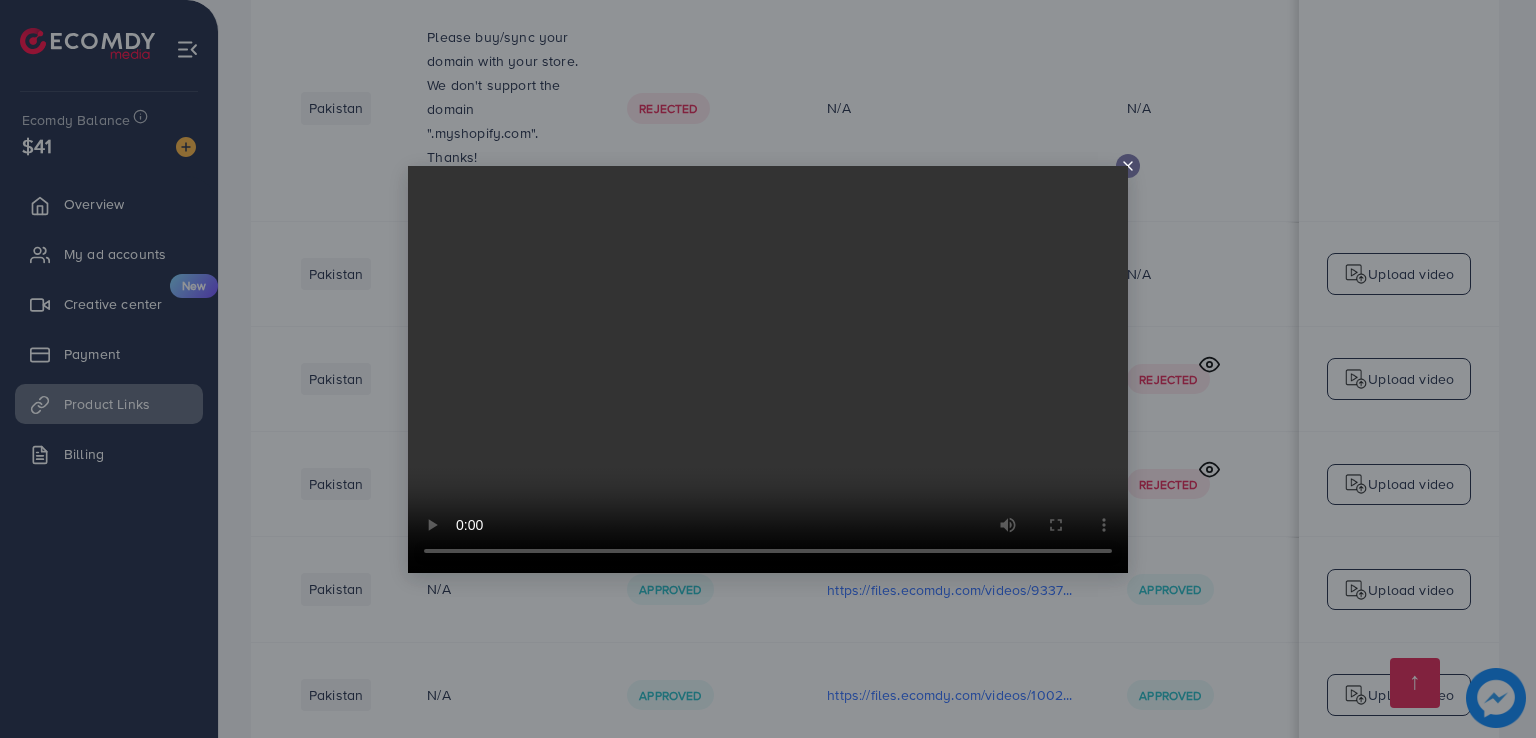 click at bounding box center (1128, 166) 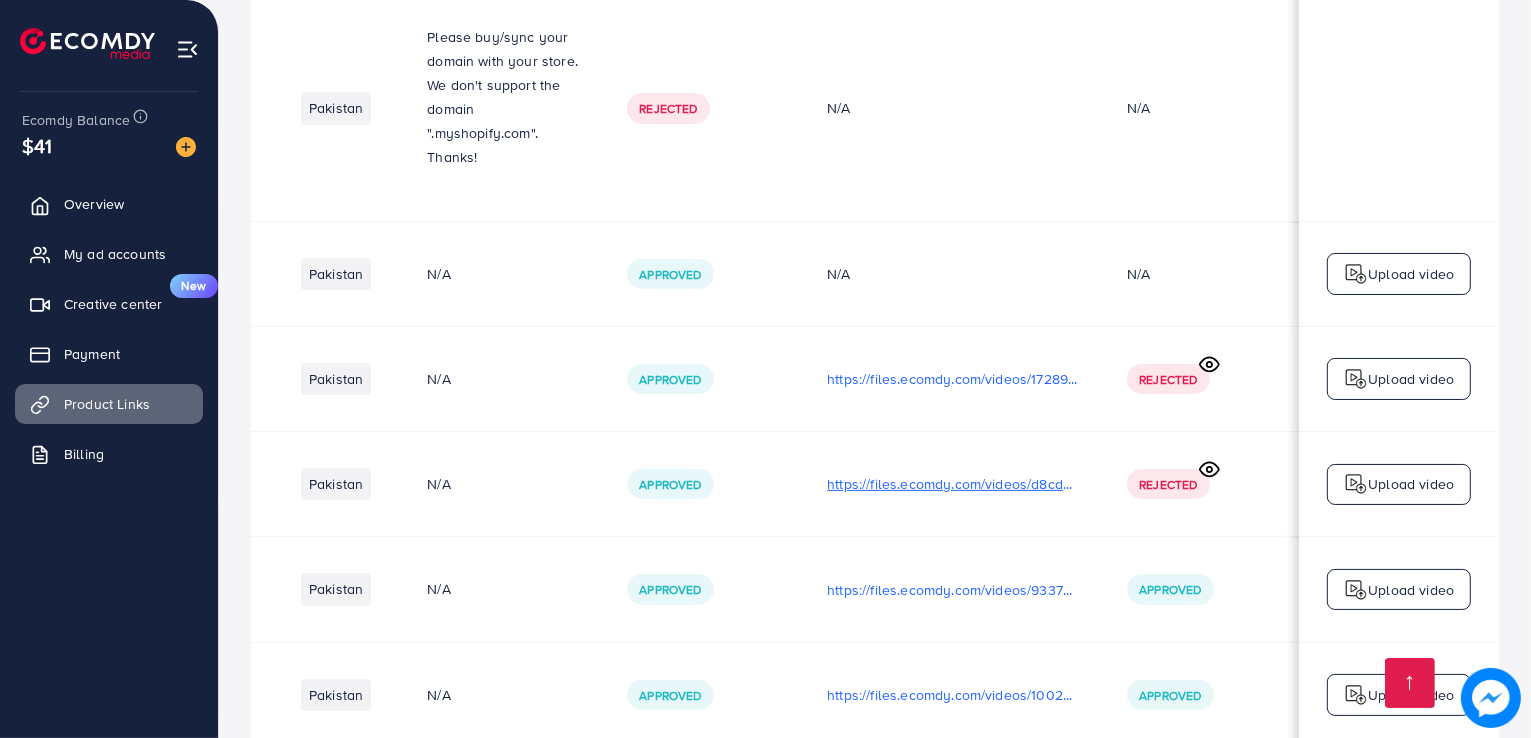 click on "https://files.ecomdy.com/videos/d8cdba59-826f-41e7-a701-52d1cfef6c43-1746645172150.mp4" at bounding box center (953, 484) 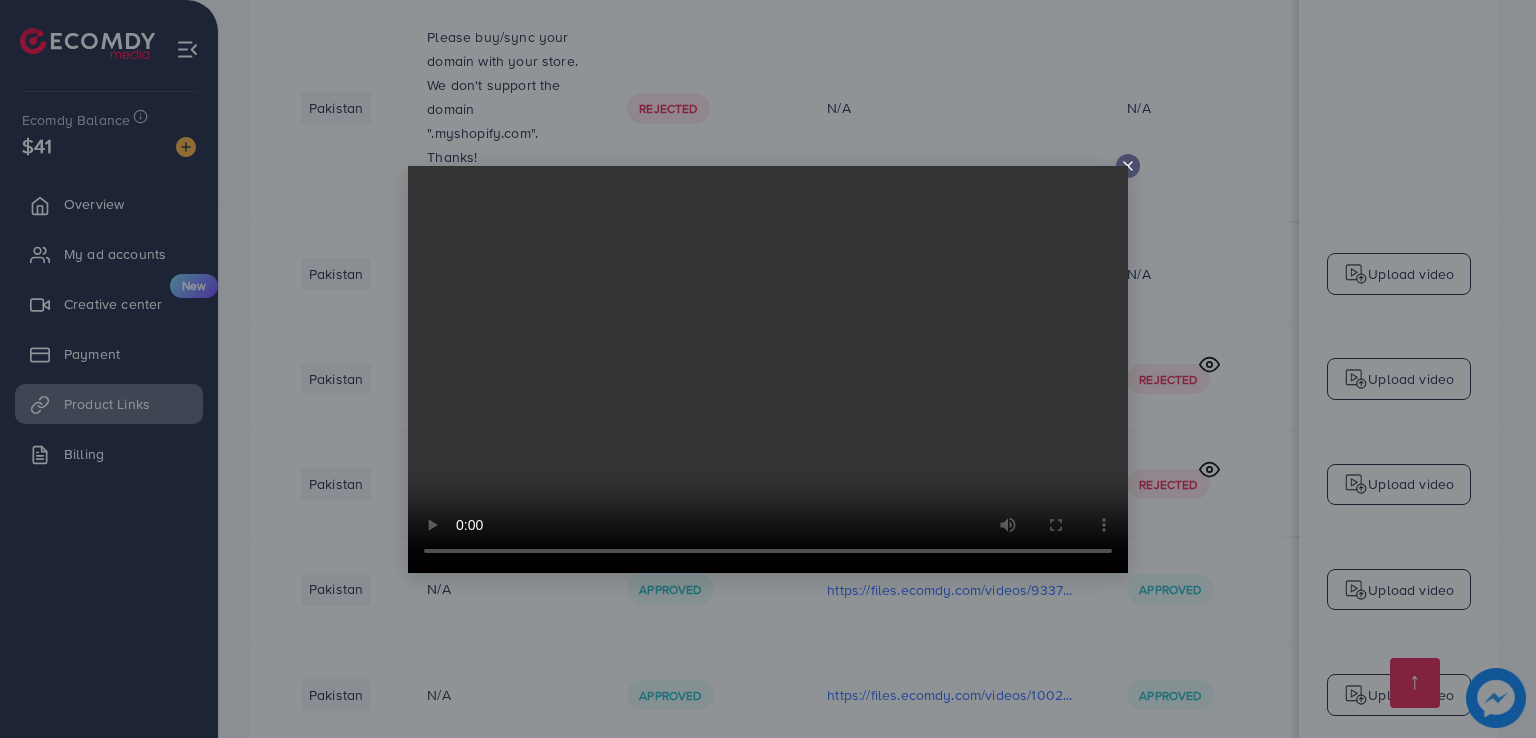 click 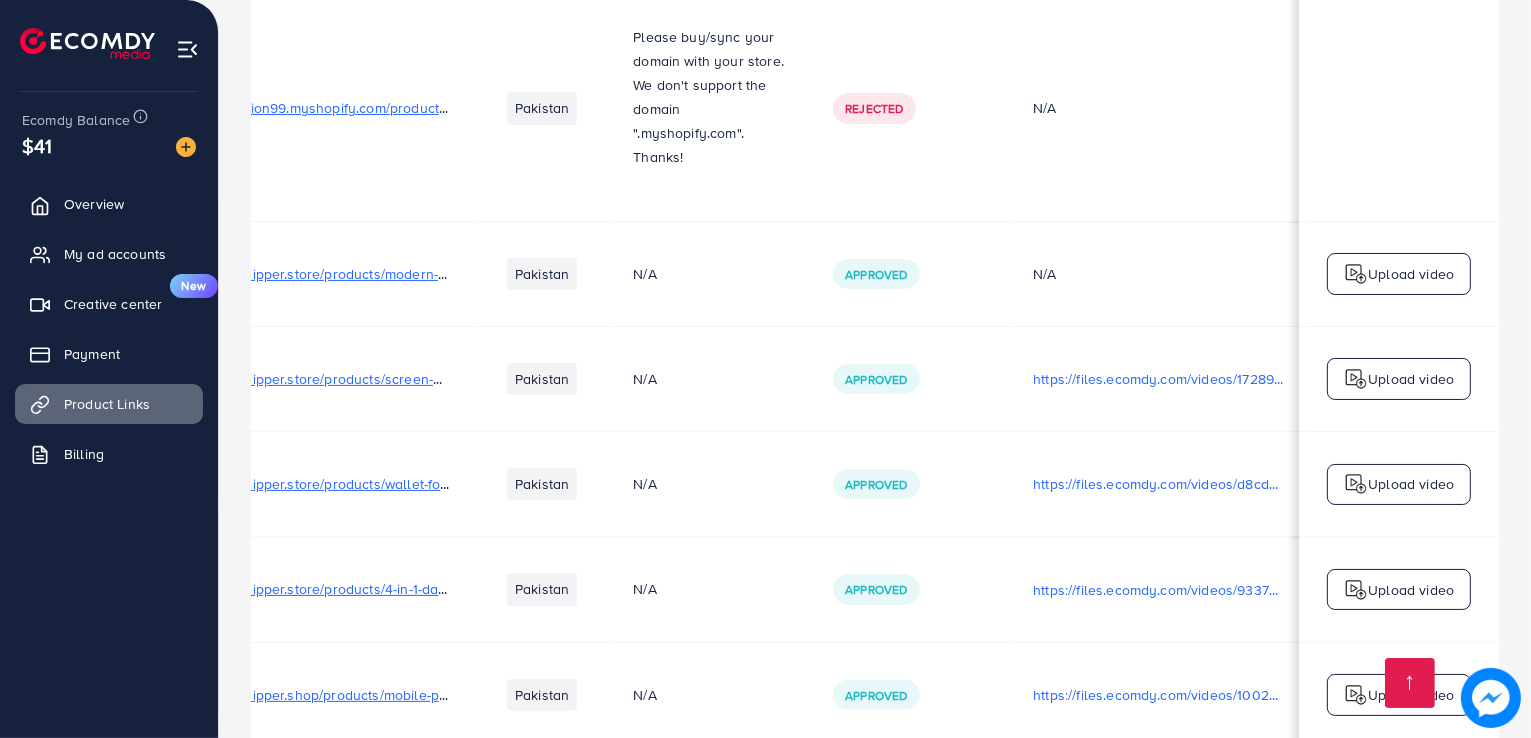 scroll, scrollTop: 0, scrollLeft: 0, axis: both 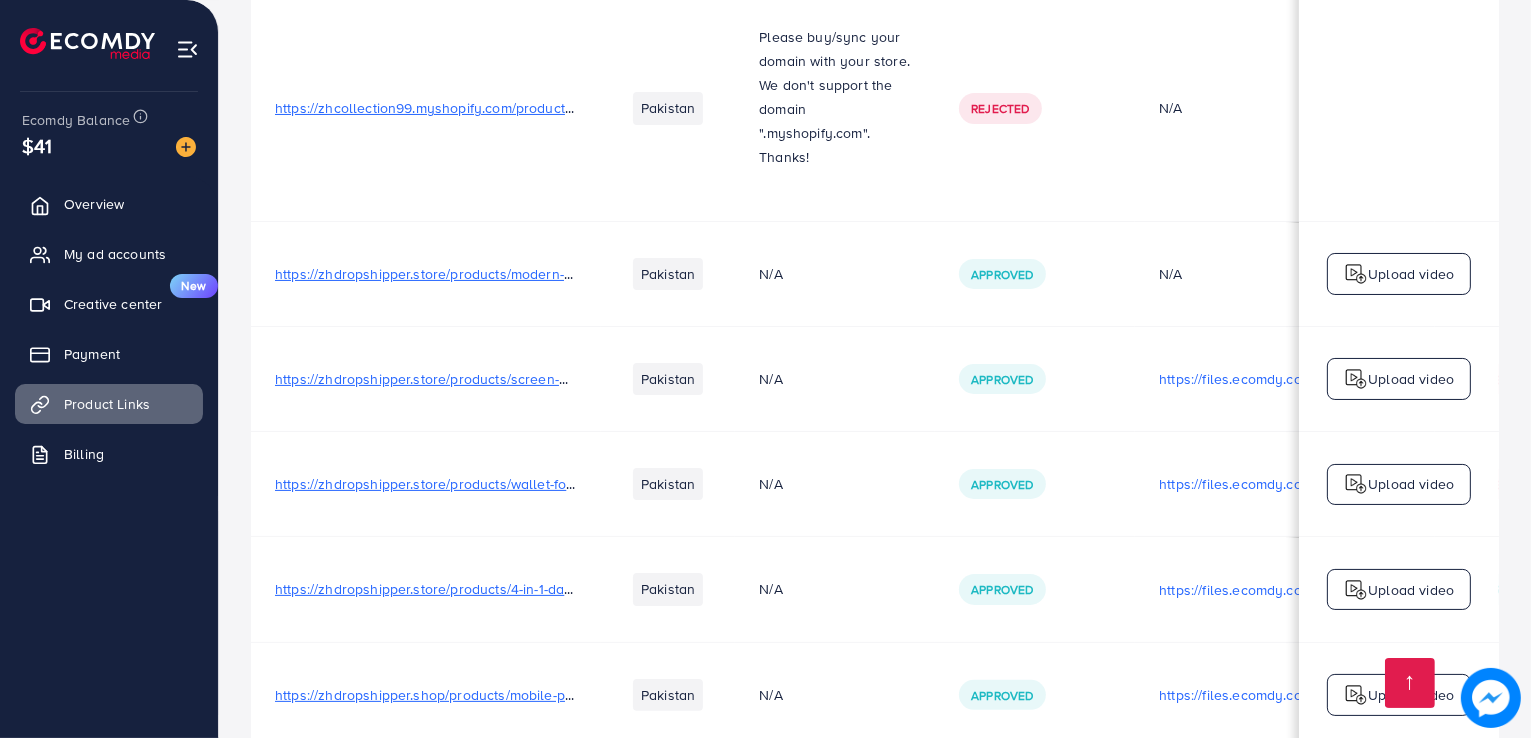 click on "https://zhdropshipper.store/products/modern-wallet" at bounding box center (439, 274) 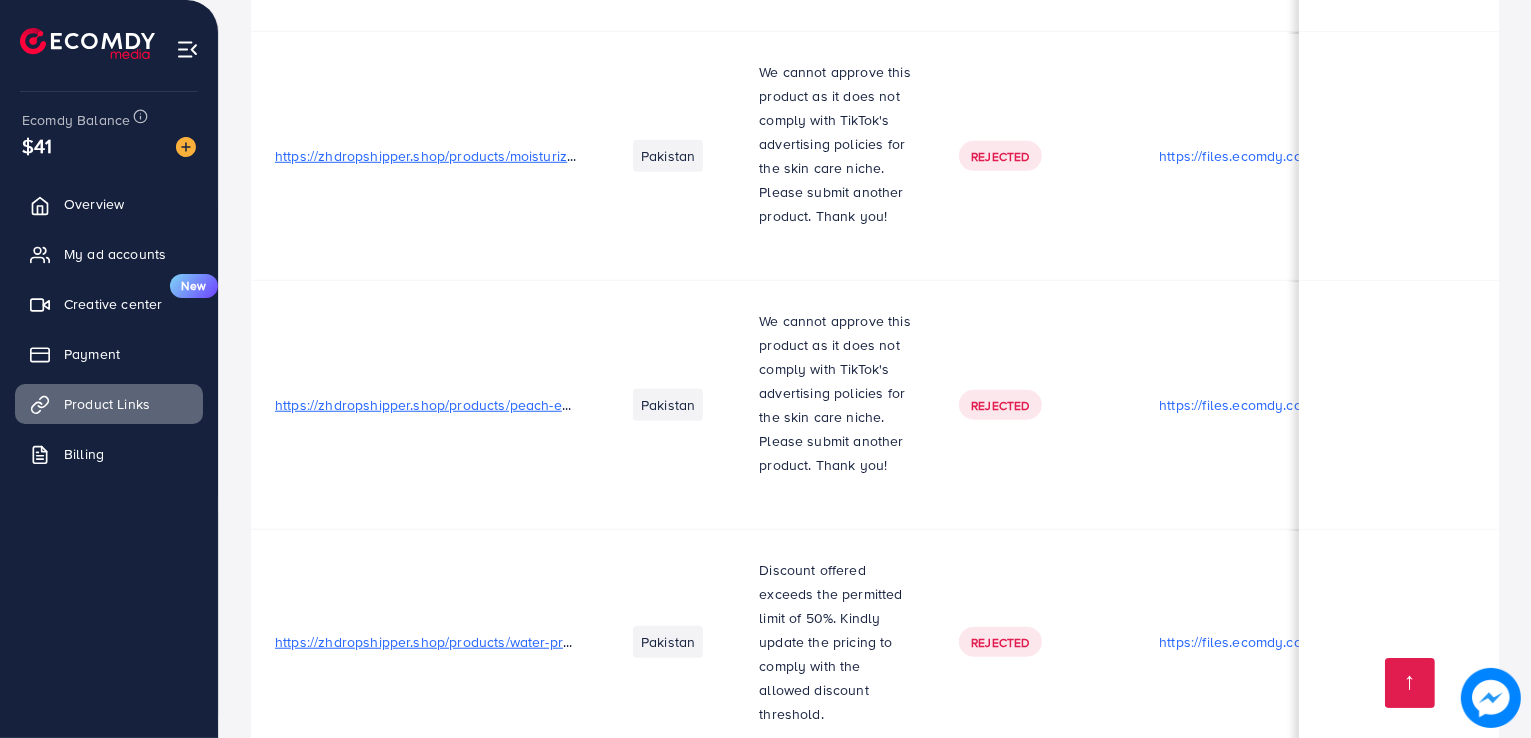 scroll, scrollTop: 1525, scrollLeft: 0, axis: vertical 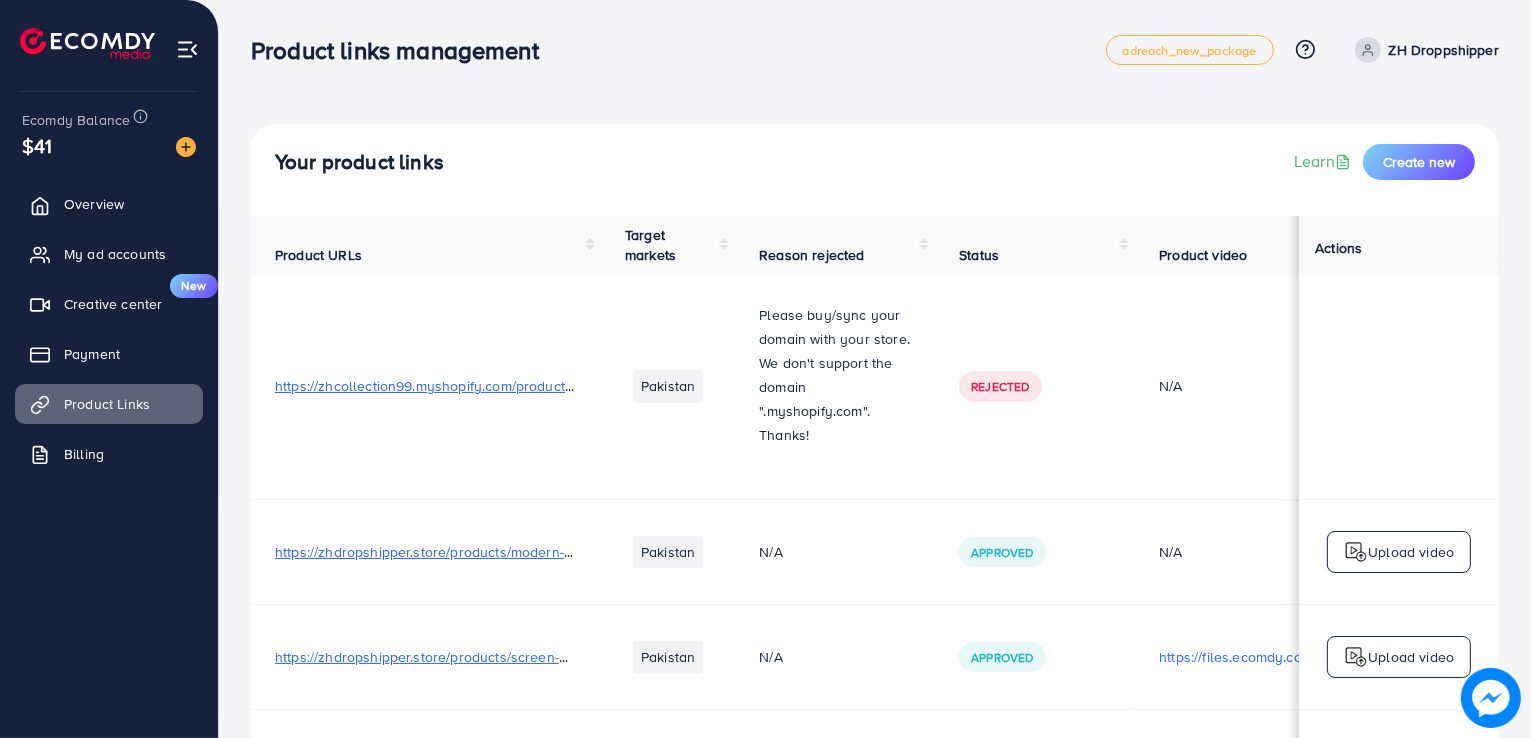 click on "Upload video" at bounding box center [1411, 552] 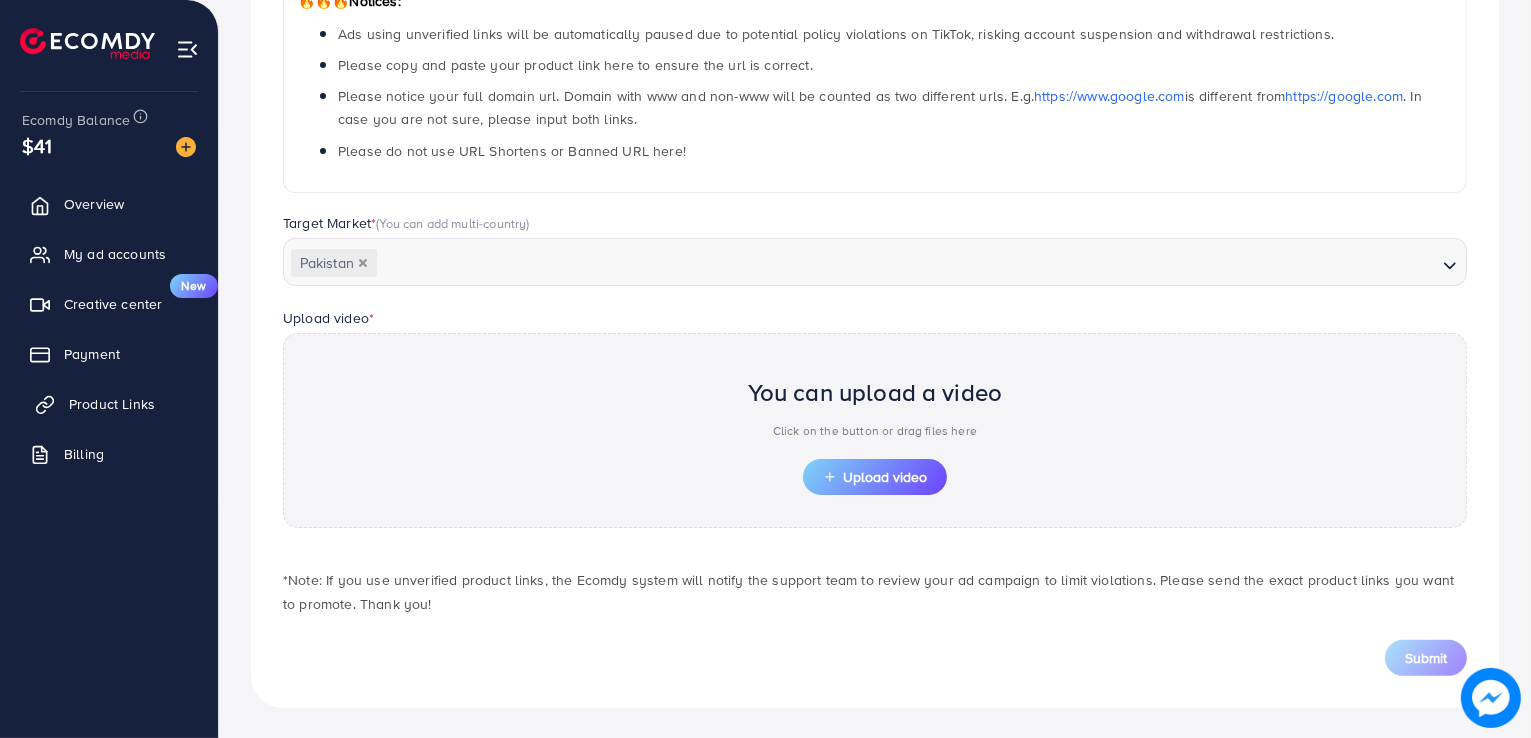 click on "Product Links" at bounding box center (112, 404) 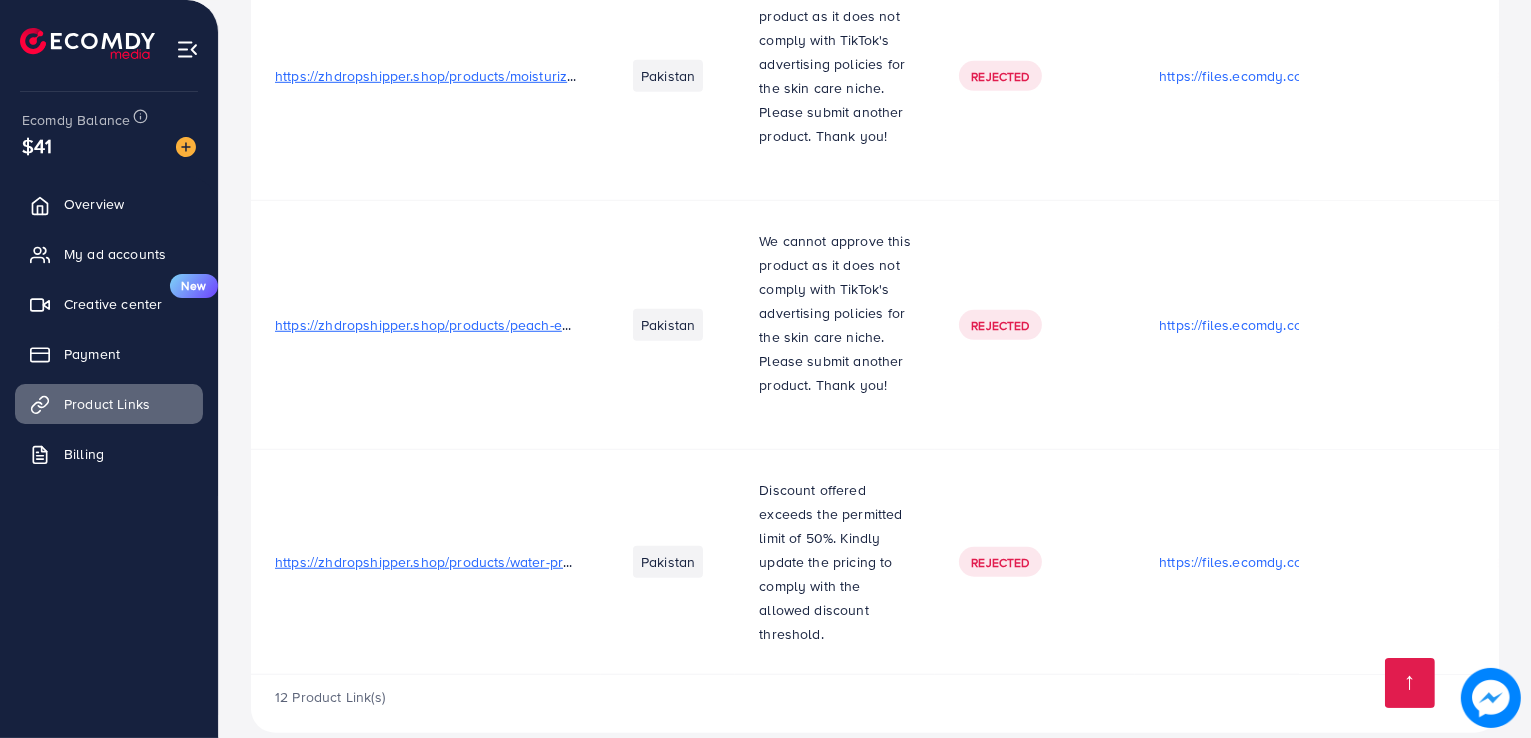 scroll, scrollTop: 1611, scrollLeft: 0, axis: vertical 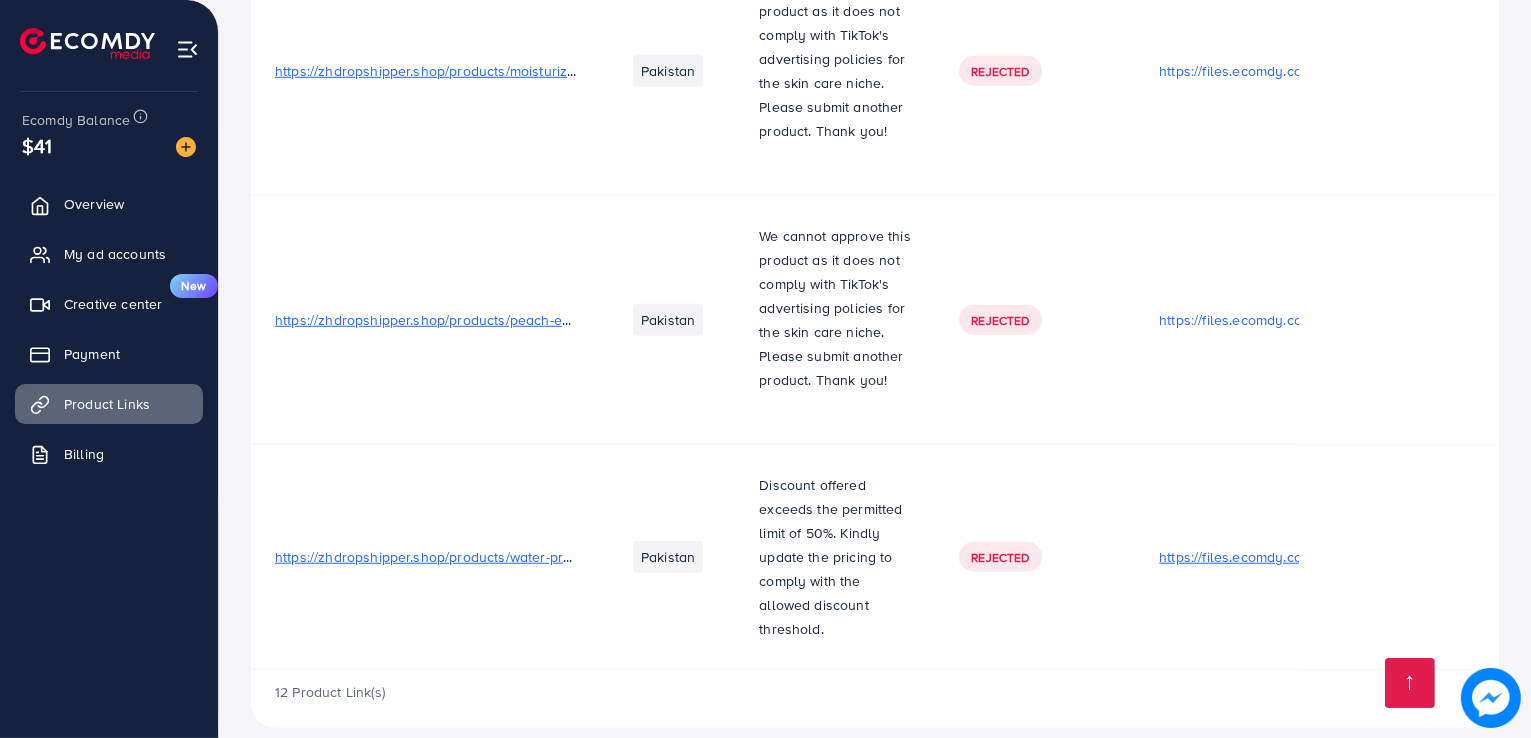click on "https://files.ecomdy.com/videos/ecd5d0f7-a6f8-432f-a1a7-1443a11fe087-1752248644327.mp4" at bounding box center [1285, 557] 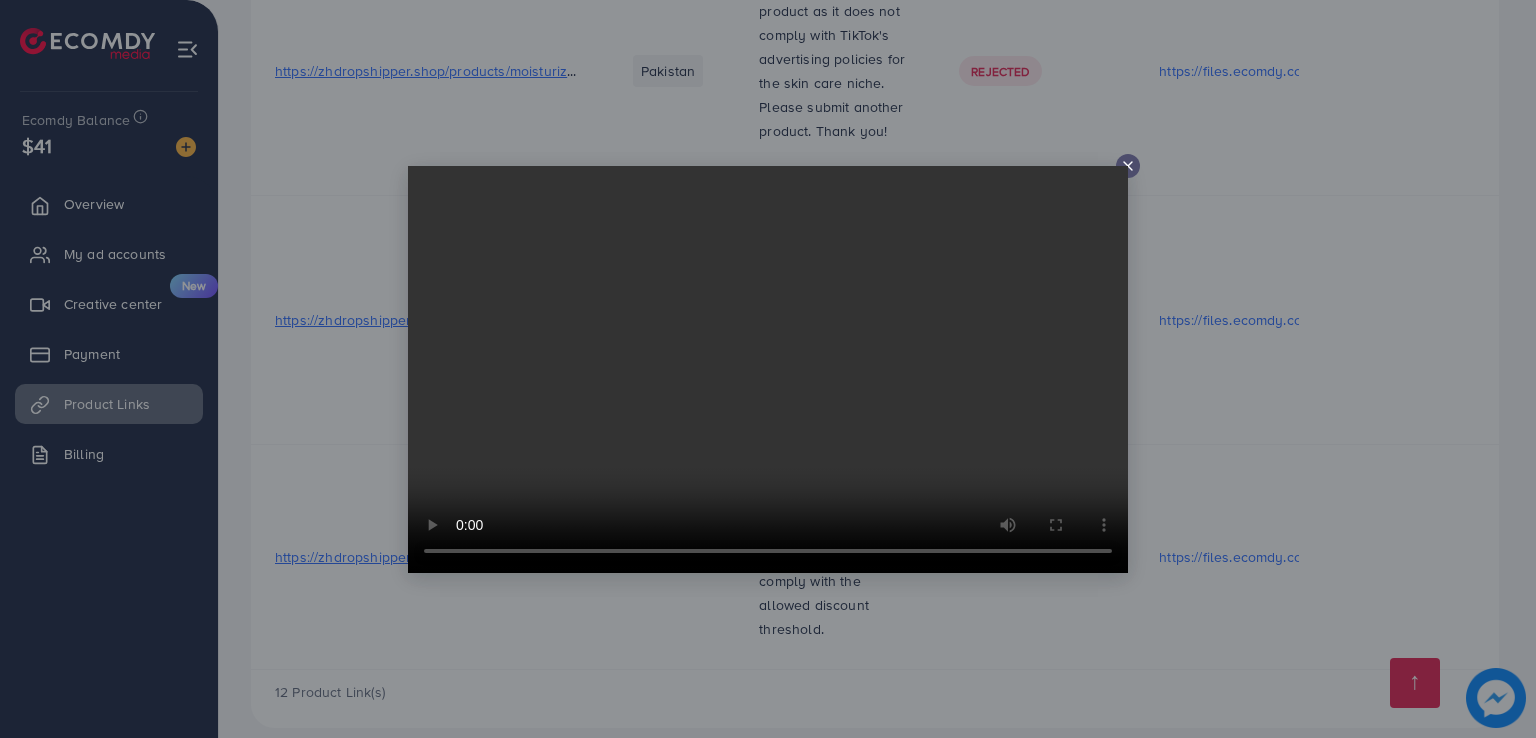 click at bounding box center (768, 369) 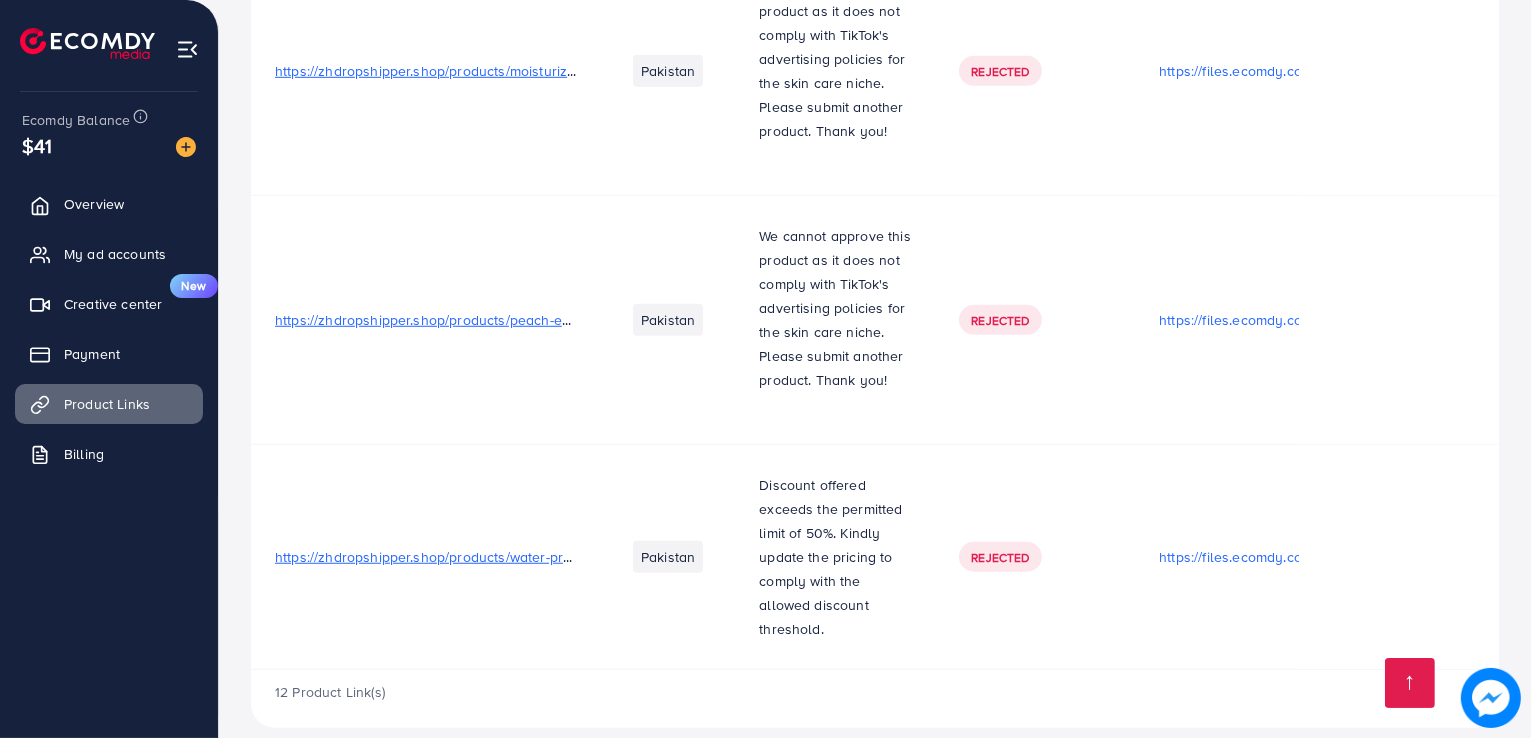 scroll, scrollTop: 1610, scrollLeft: 0, axis: vertical 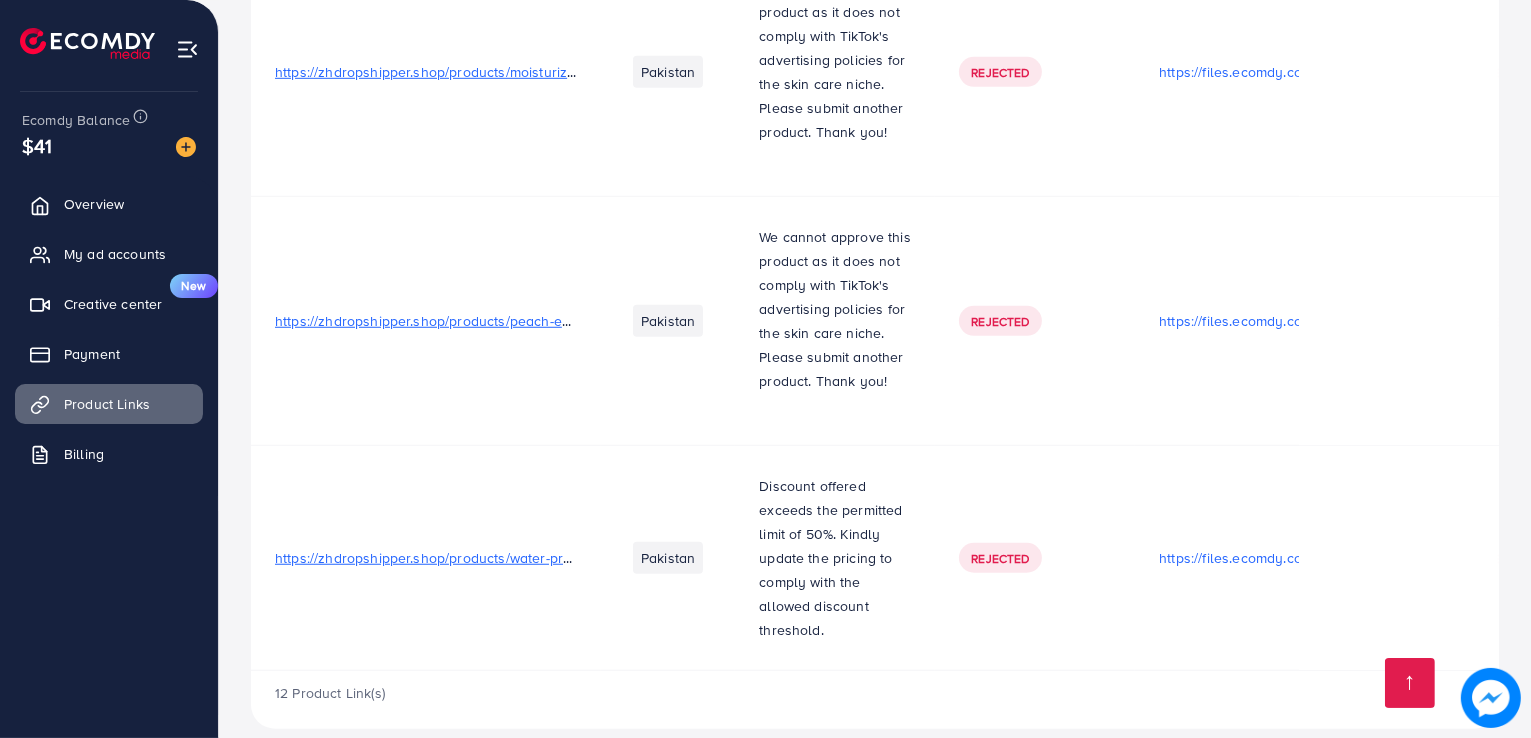 click on "12 Product Link(s)" at bounding box center (875, 700) 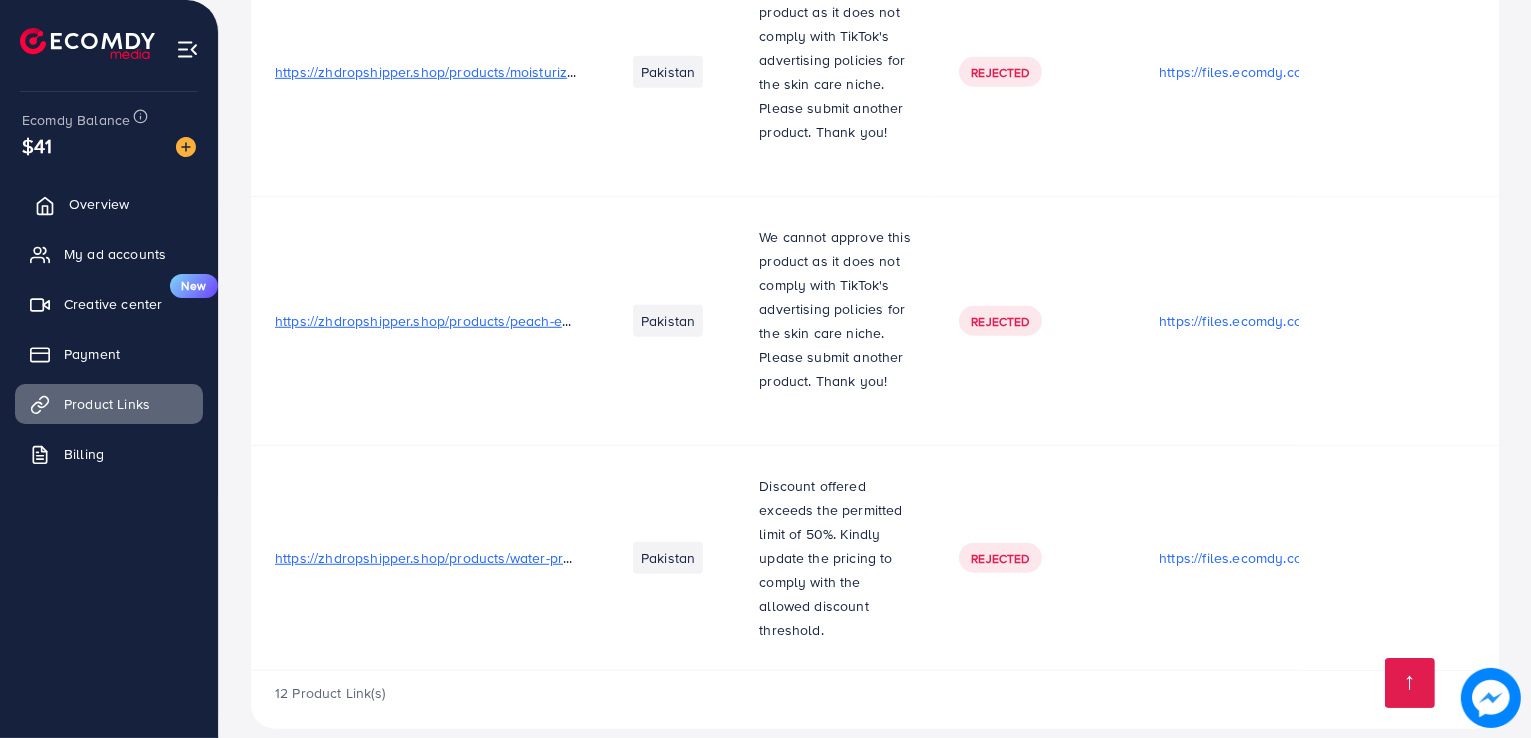 click on "Overview" at bounding box center [99, 204] 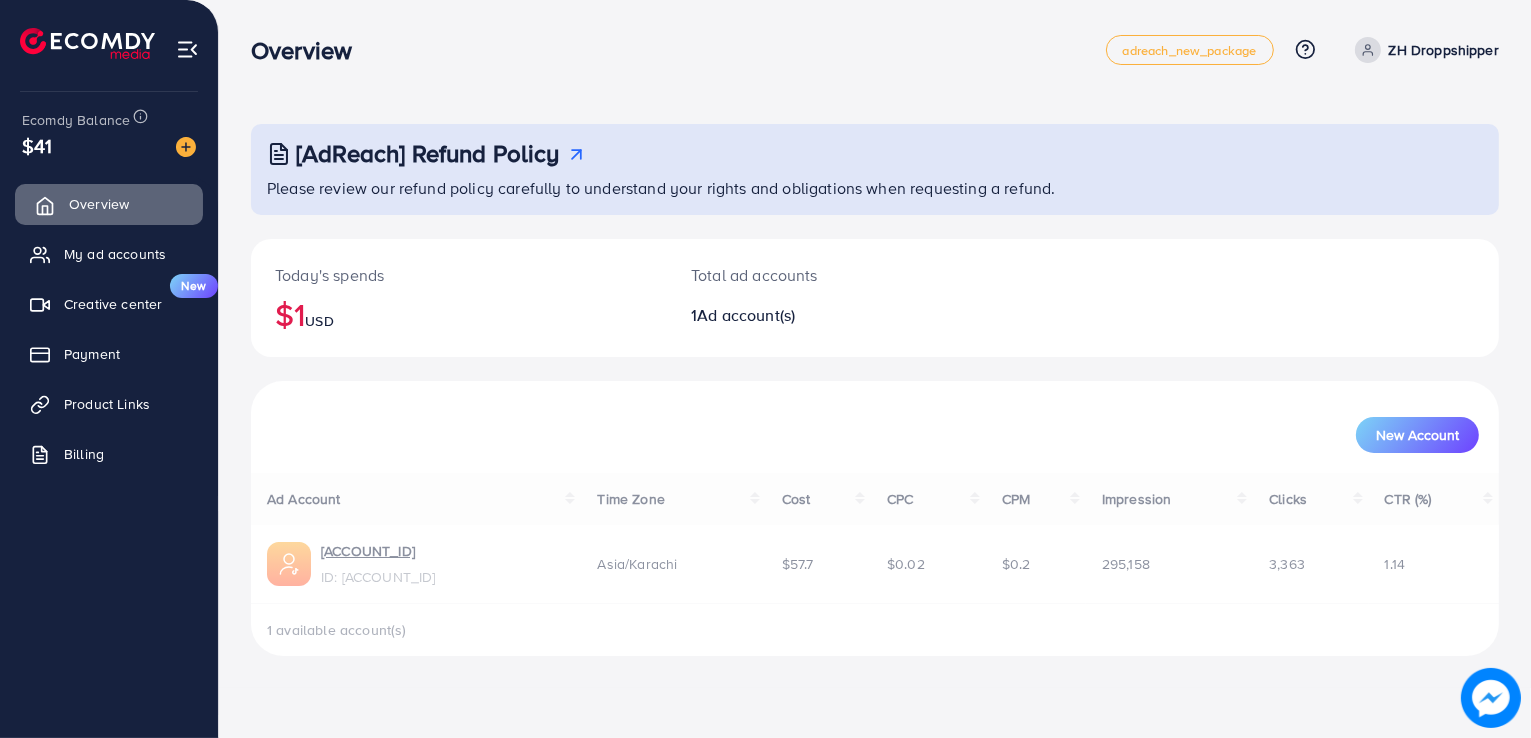 scroll, scrollTop: 0, scrollLeft: 0, axis: both 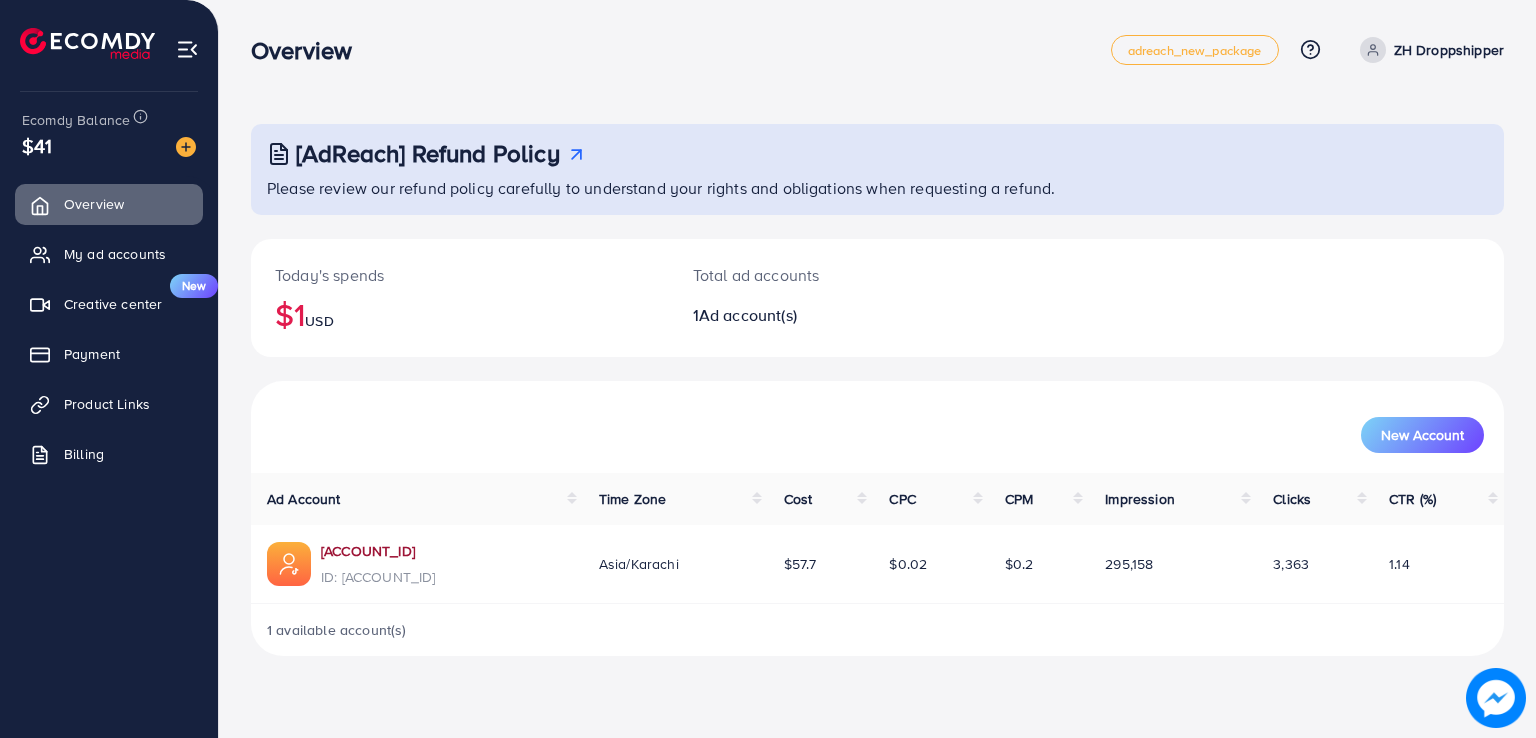 click on "[ACCOUNT_ID]" at bounding box center (378, 551) 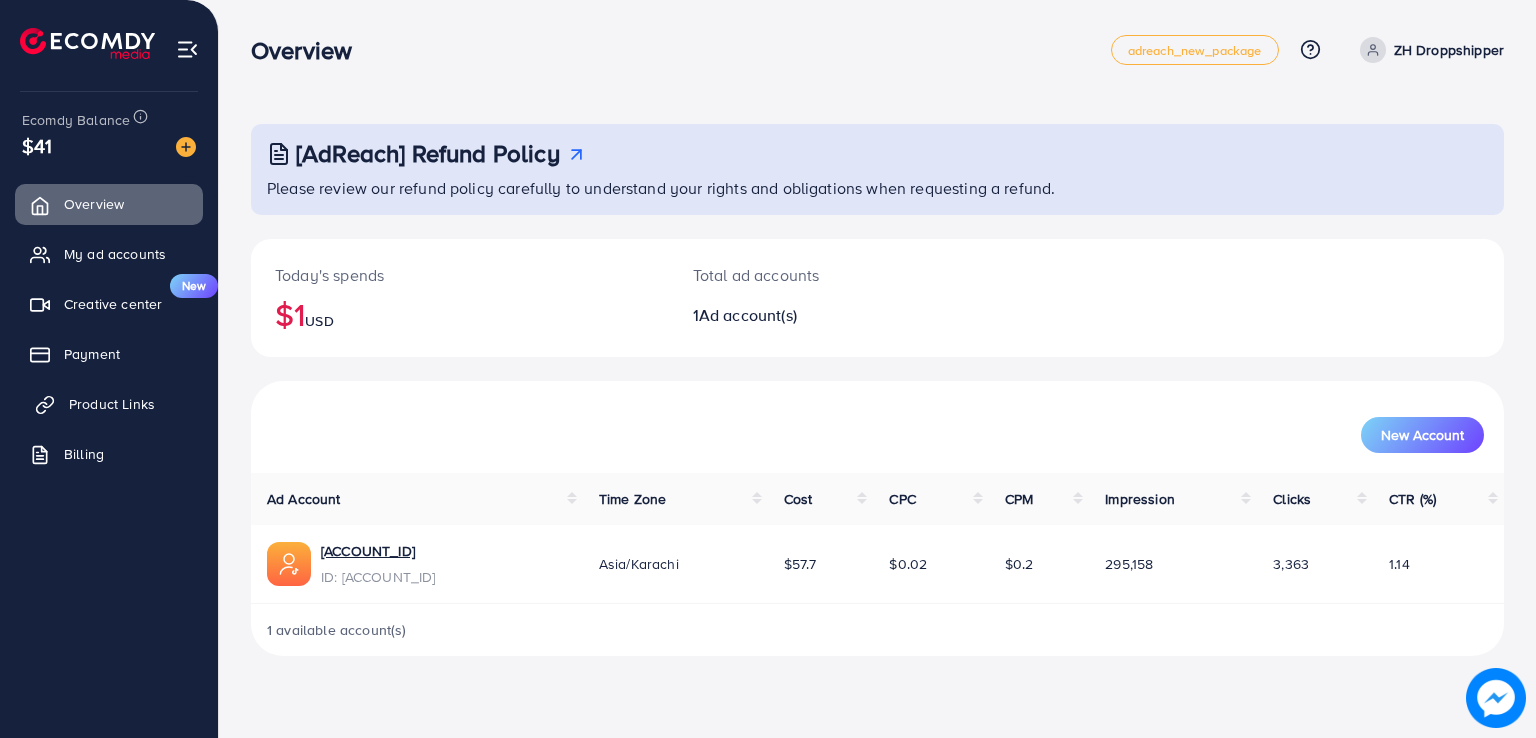 click on "Product Links" at bounding box center [112, 404] 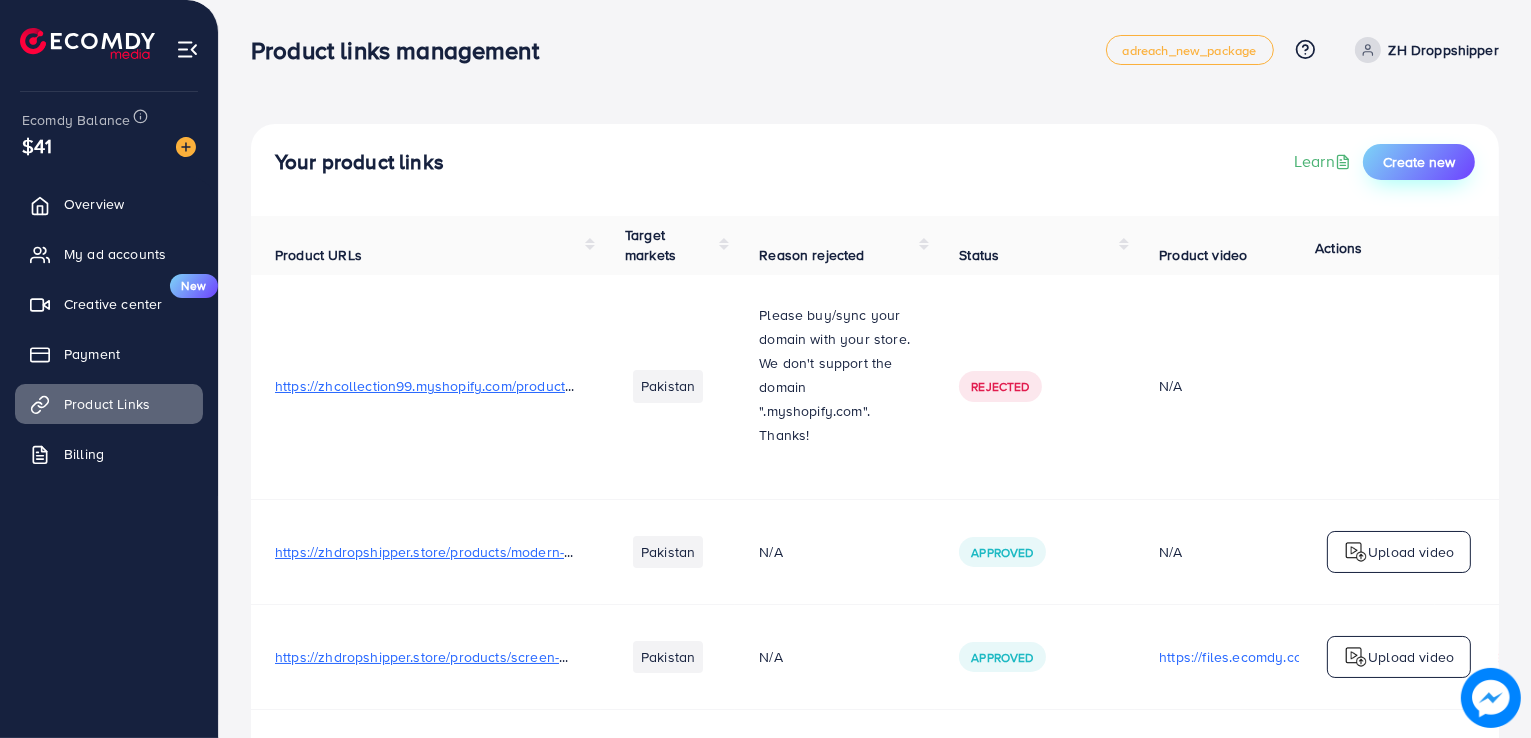 click on "Create new" at bounding box center (1419, 162) 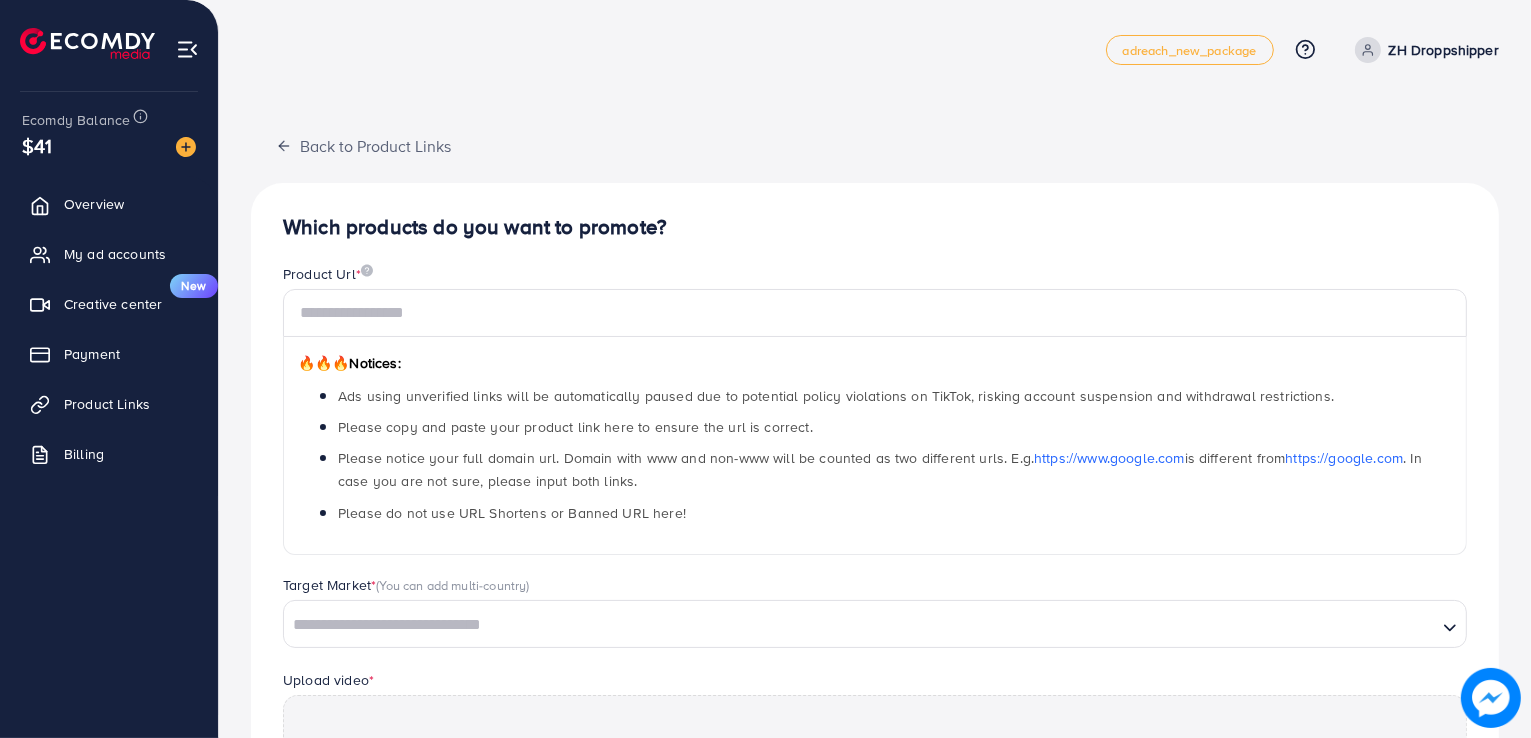 scroll, scrollTop: 0, scrollLeft: 0, axis: both 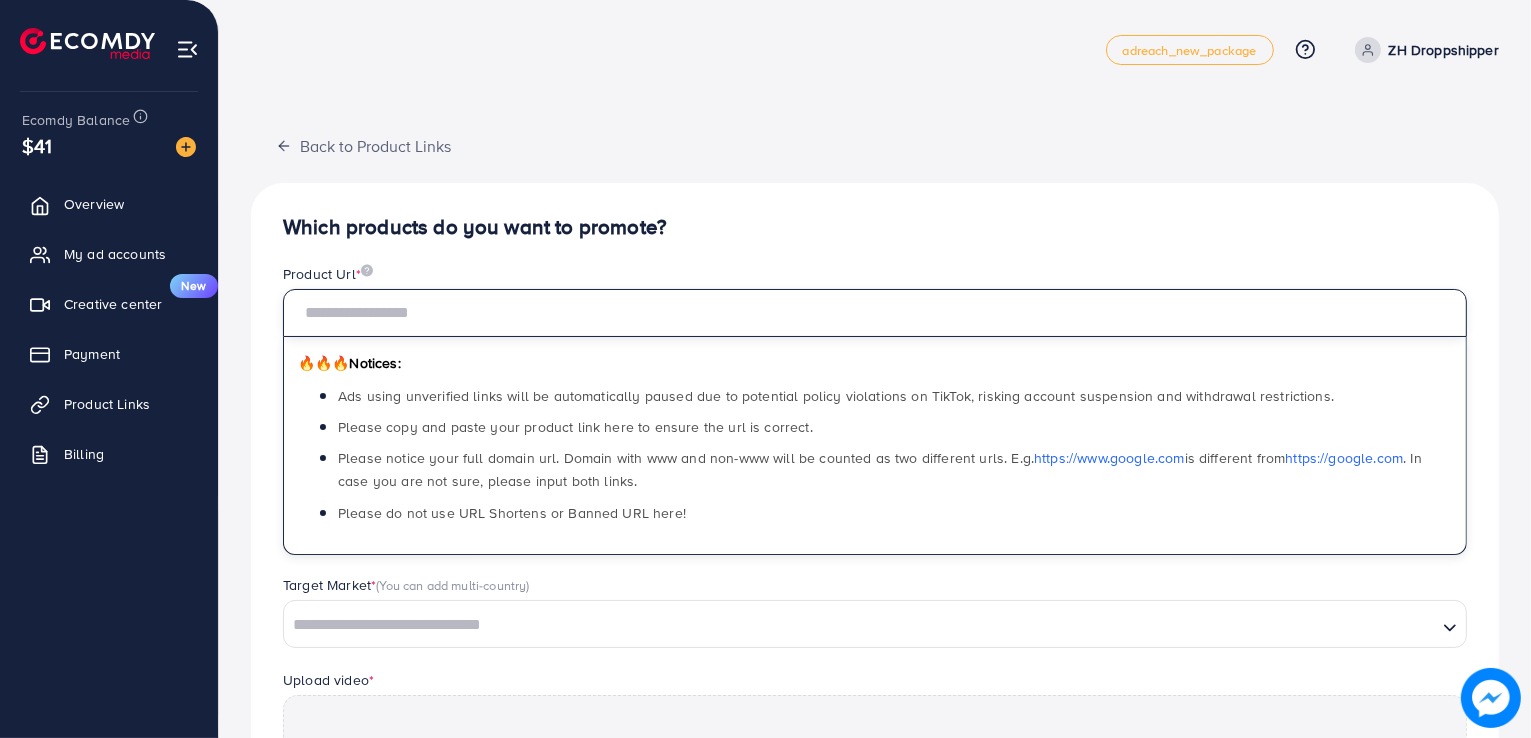 click at bounding box center (875, 313) 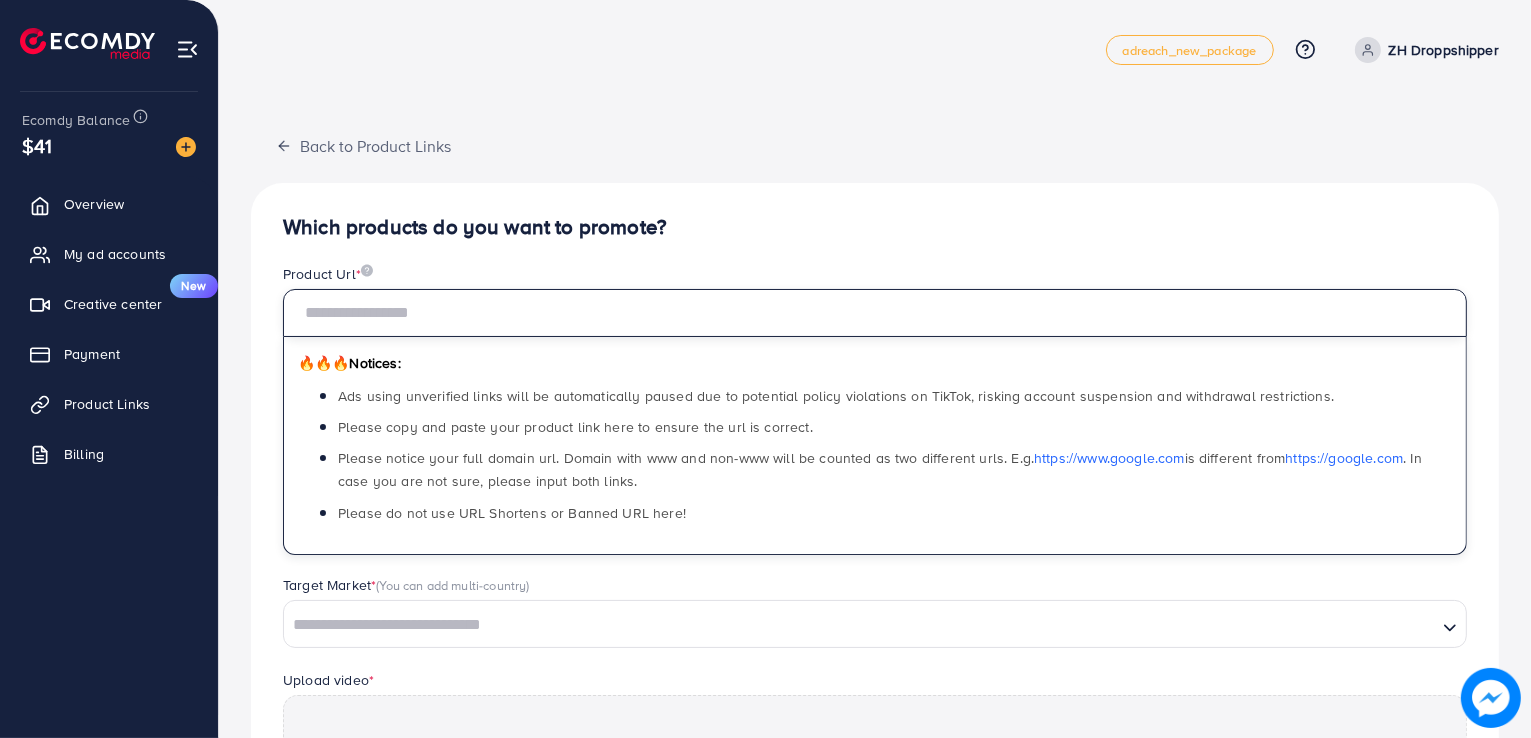 paste on "**********" 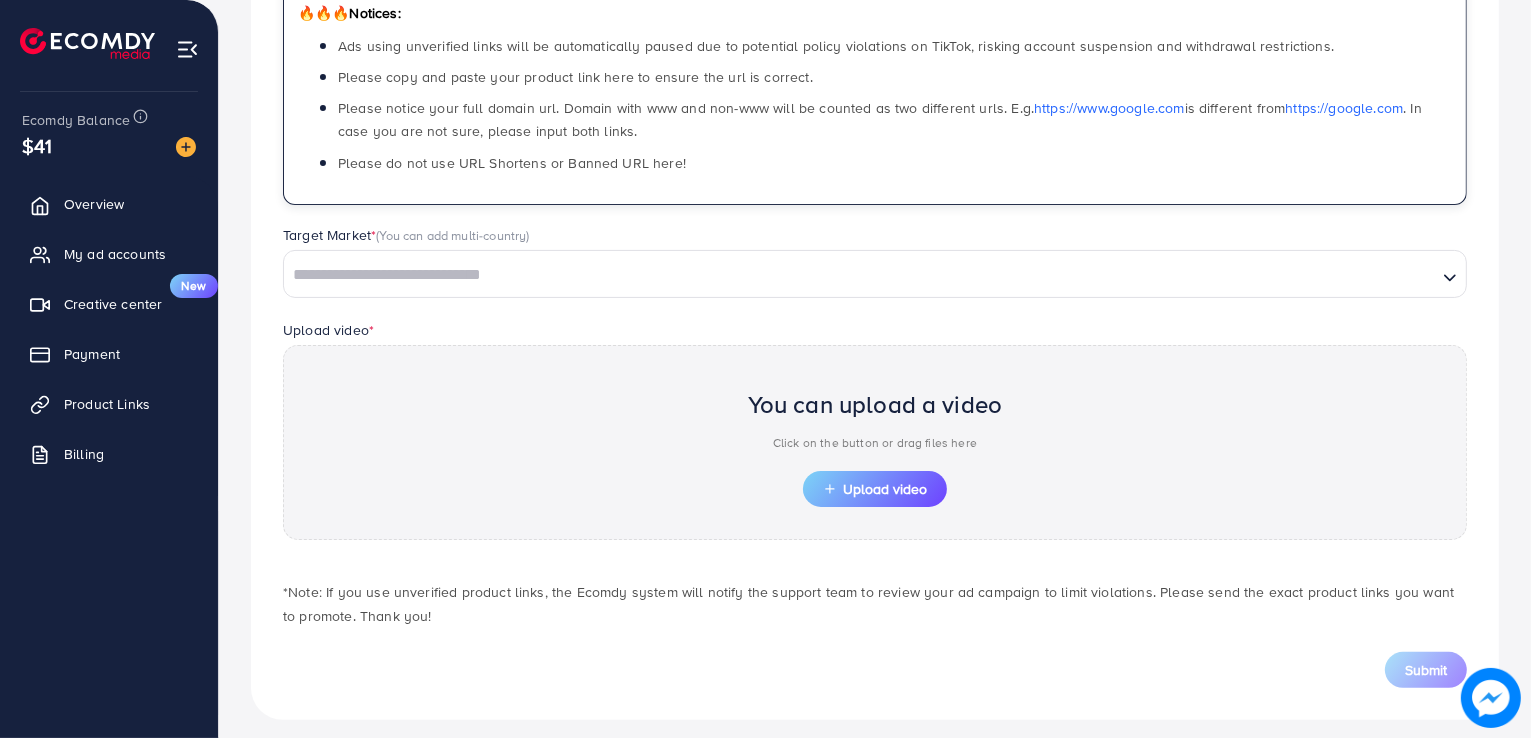 scroll, scrollTop: 362, scrollLeft: 0, axis: vertical 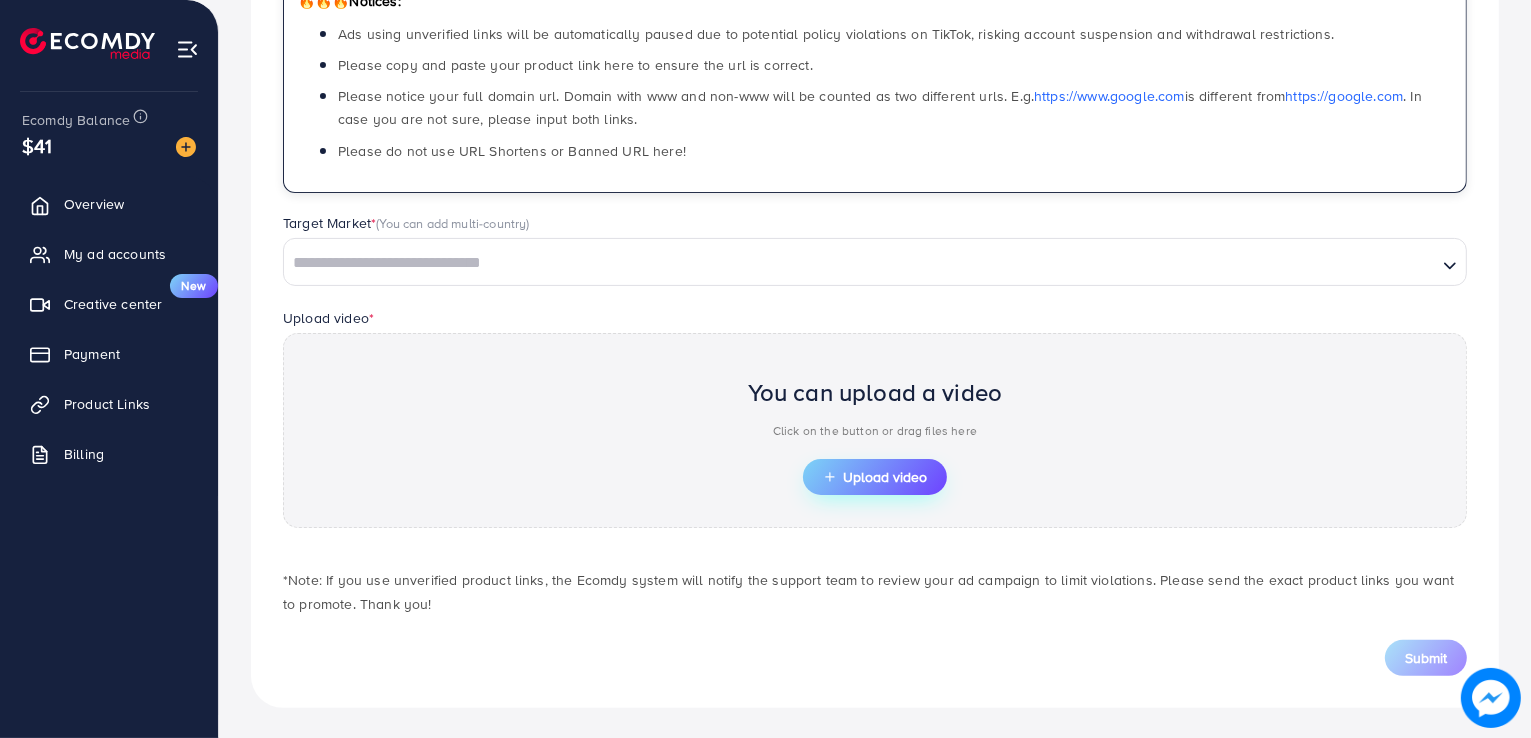 type on "**********" 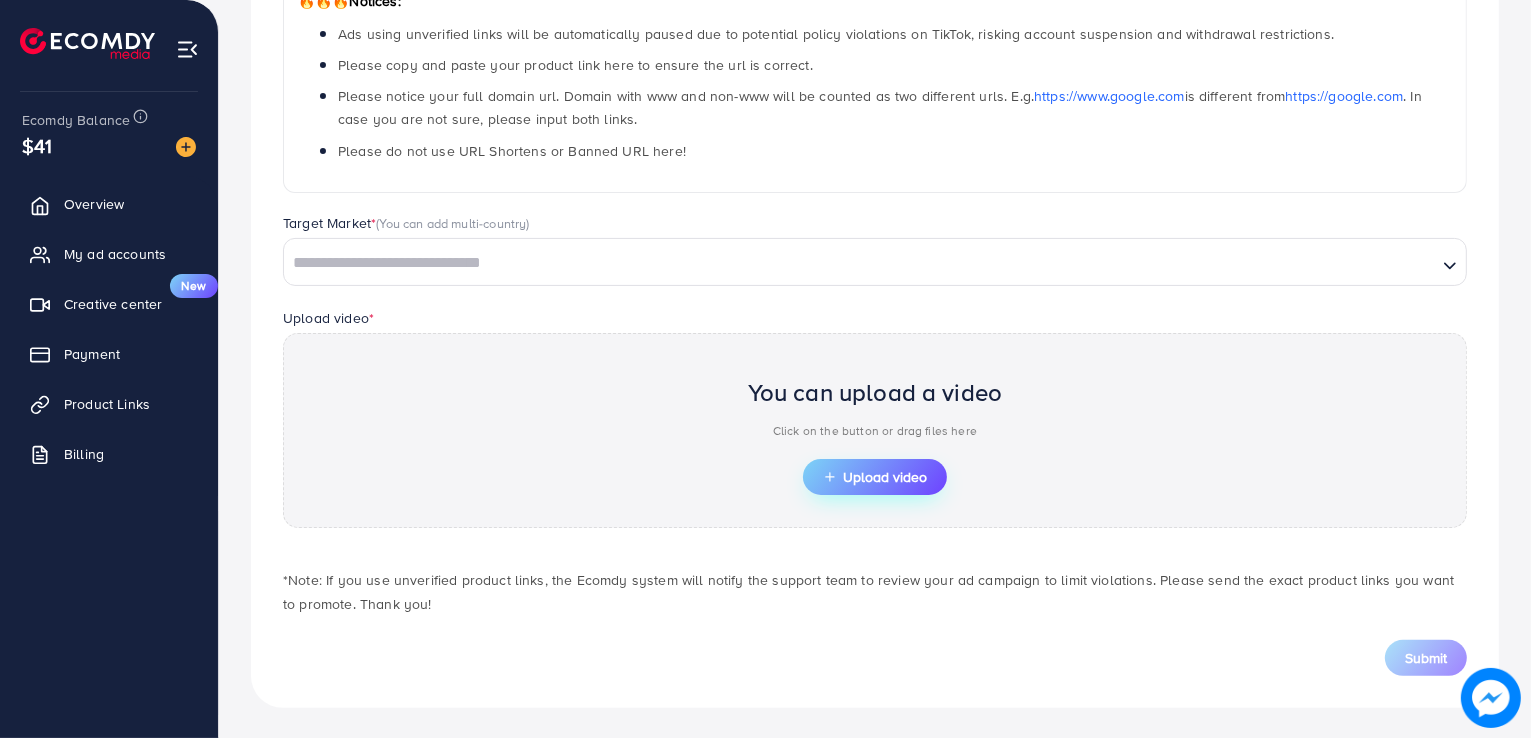 click on "Upload video" at bounding box center [875, 477] 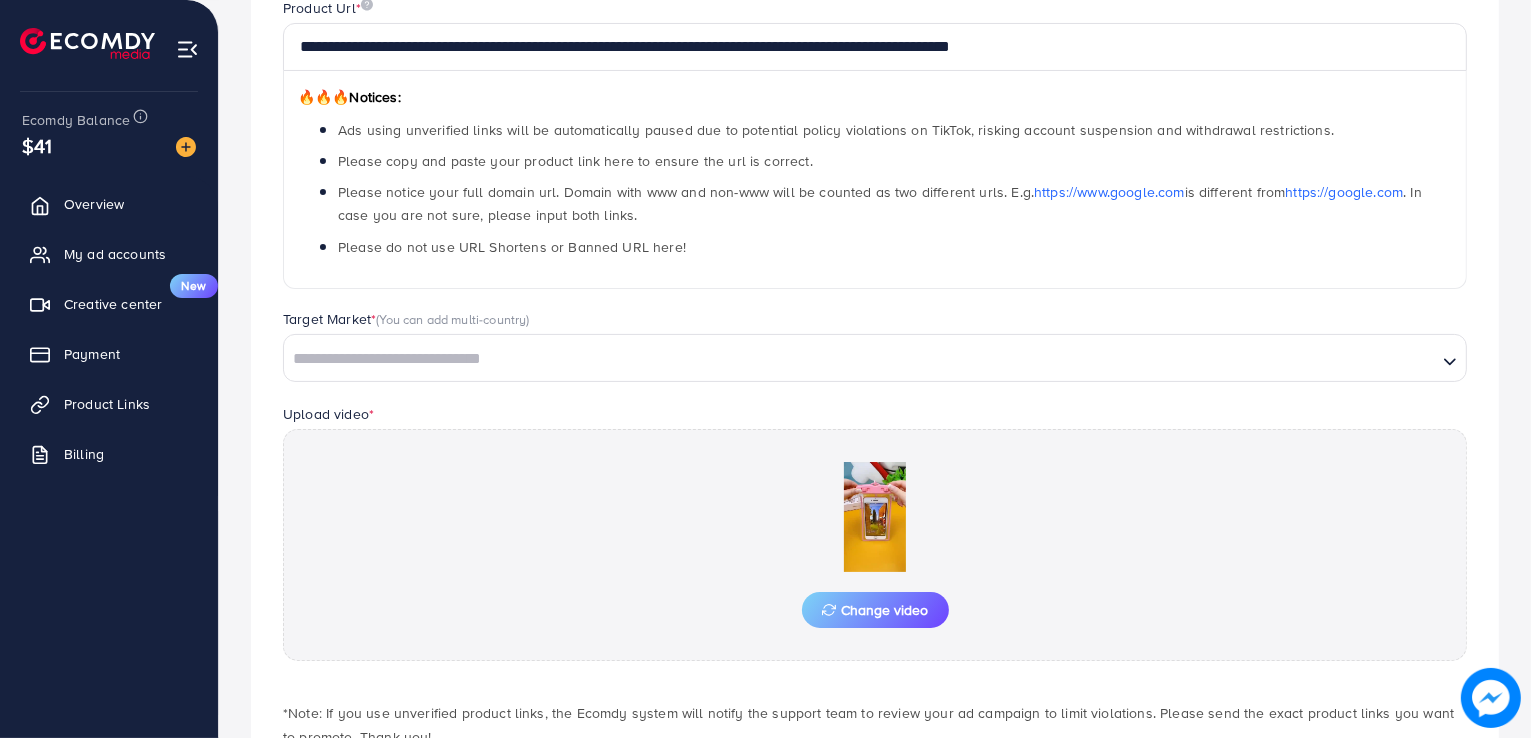 scroll, scrollTop: 362, scrollLeft: 0, axis: vertical 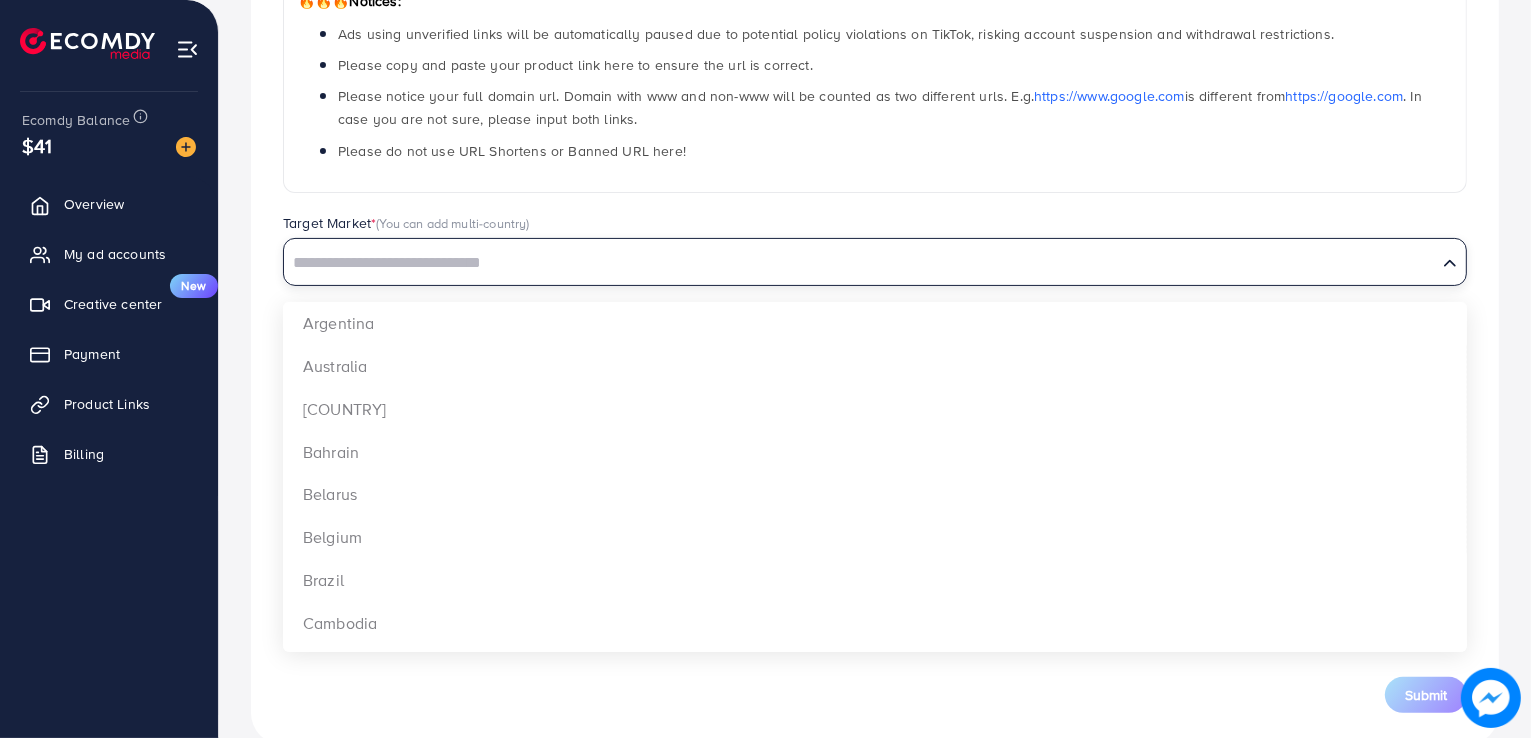 click at bounding box center [860, 263] 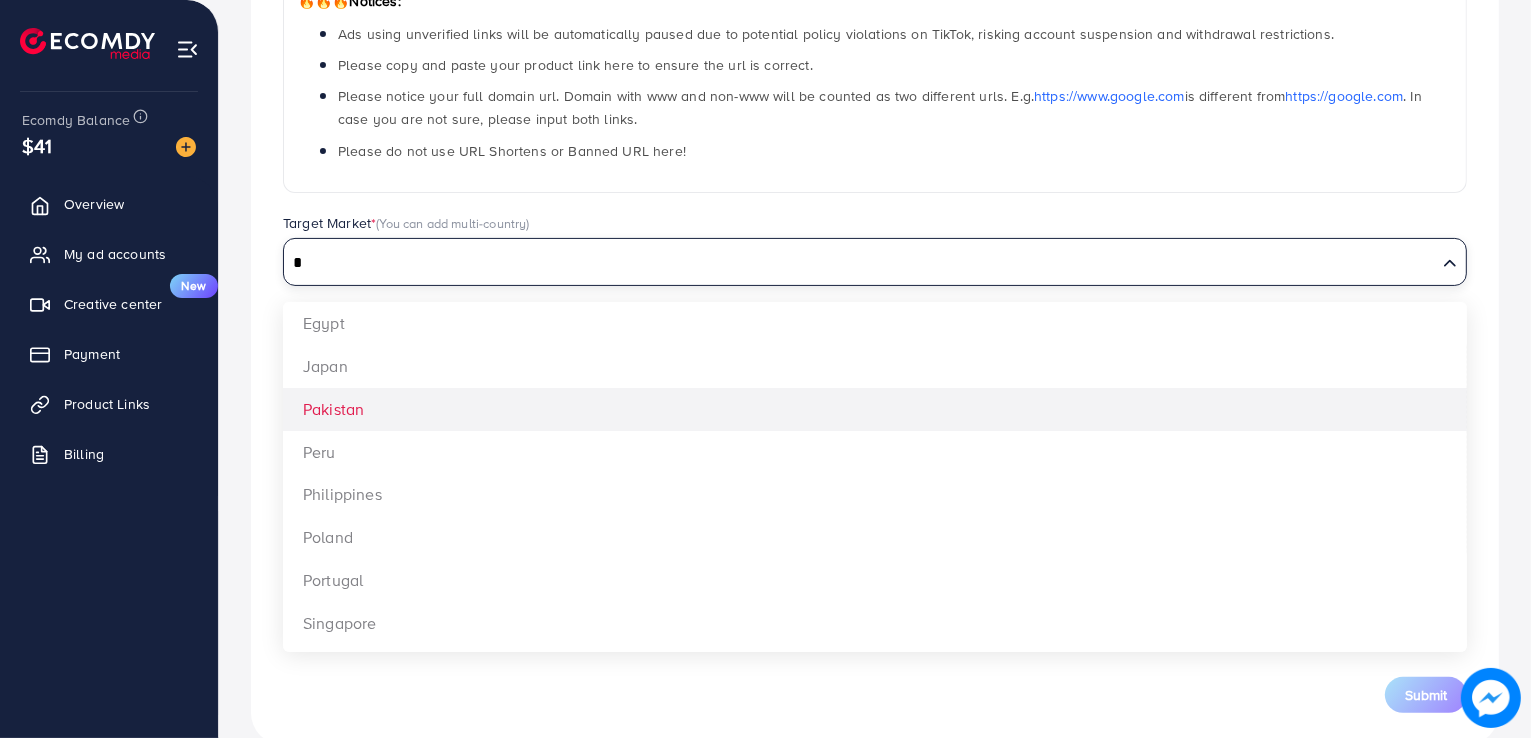 type on "*" 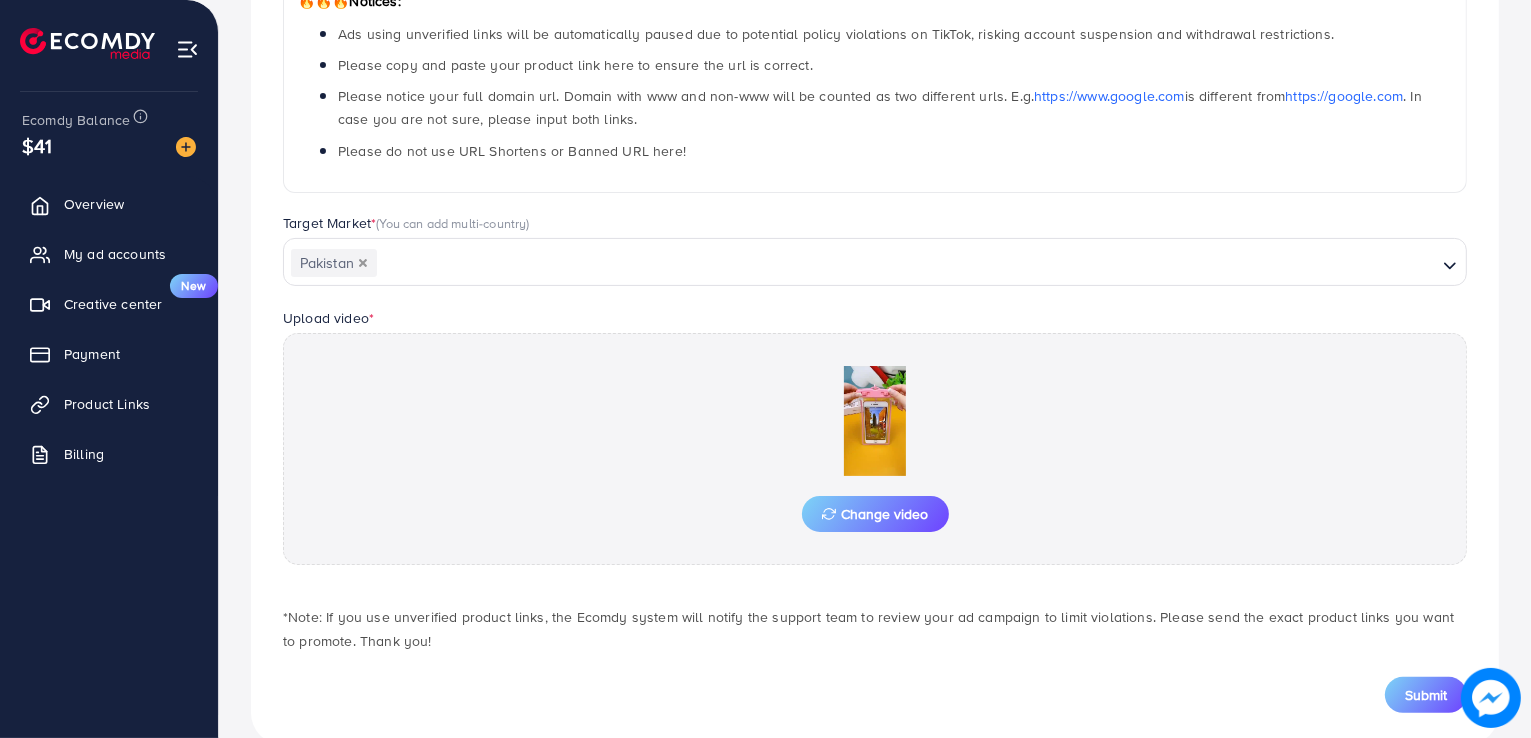 click on "**********" at bounding box center [875, 283] 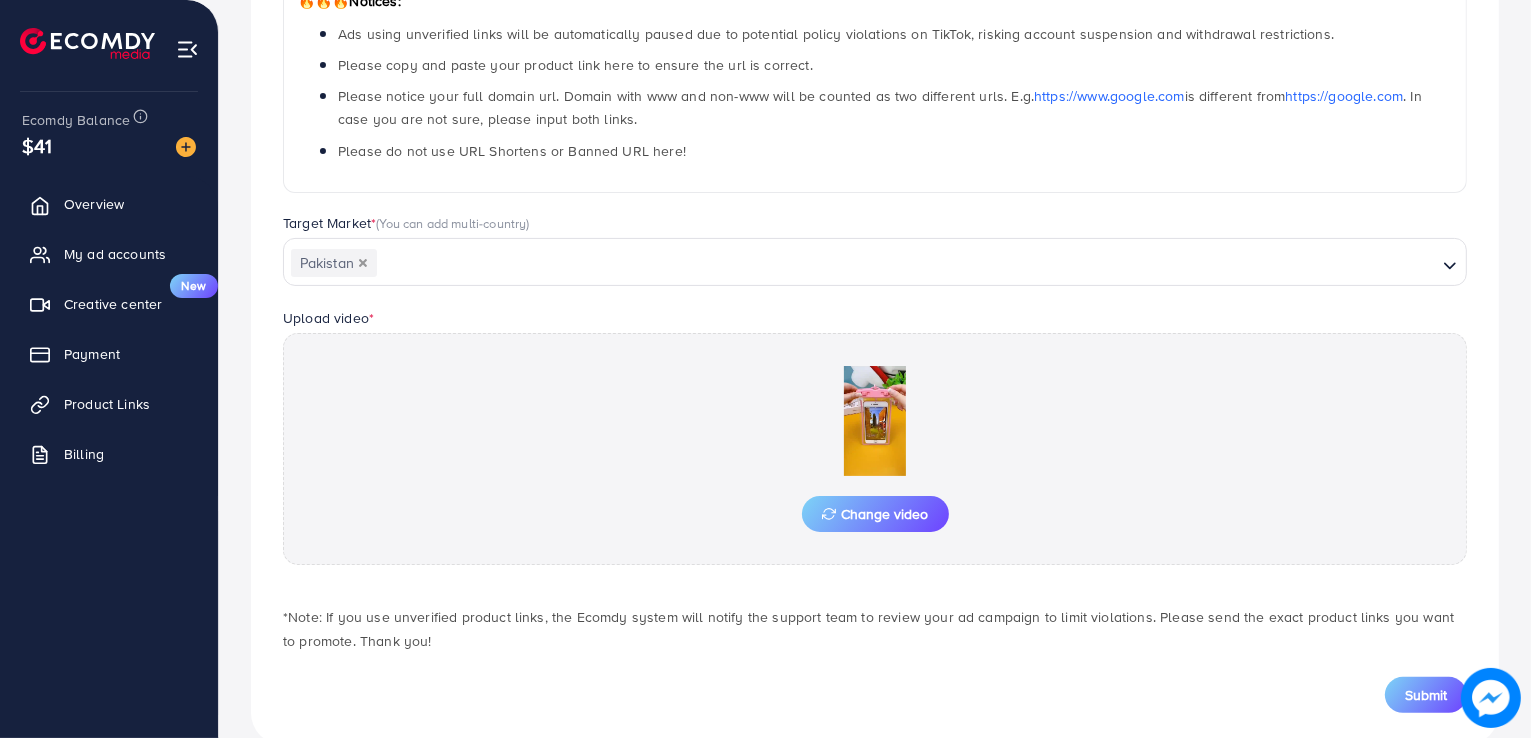 scroll, scrollTop: 399, scrollLeft: 0, axis: vertical 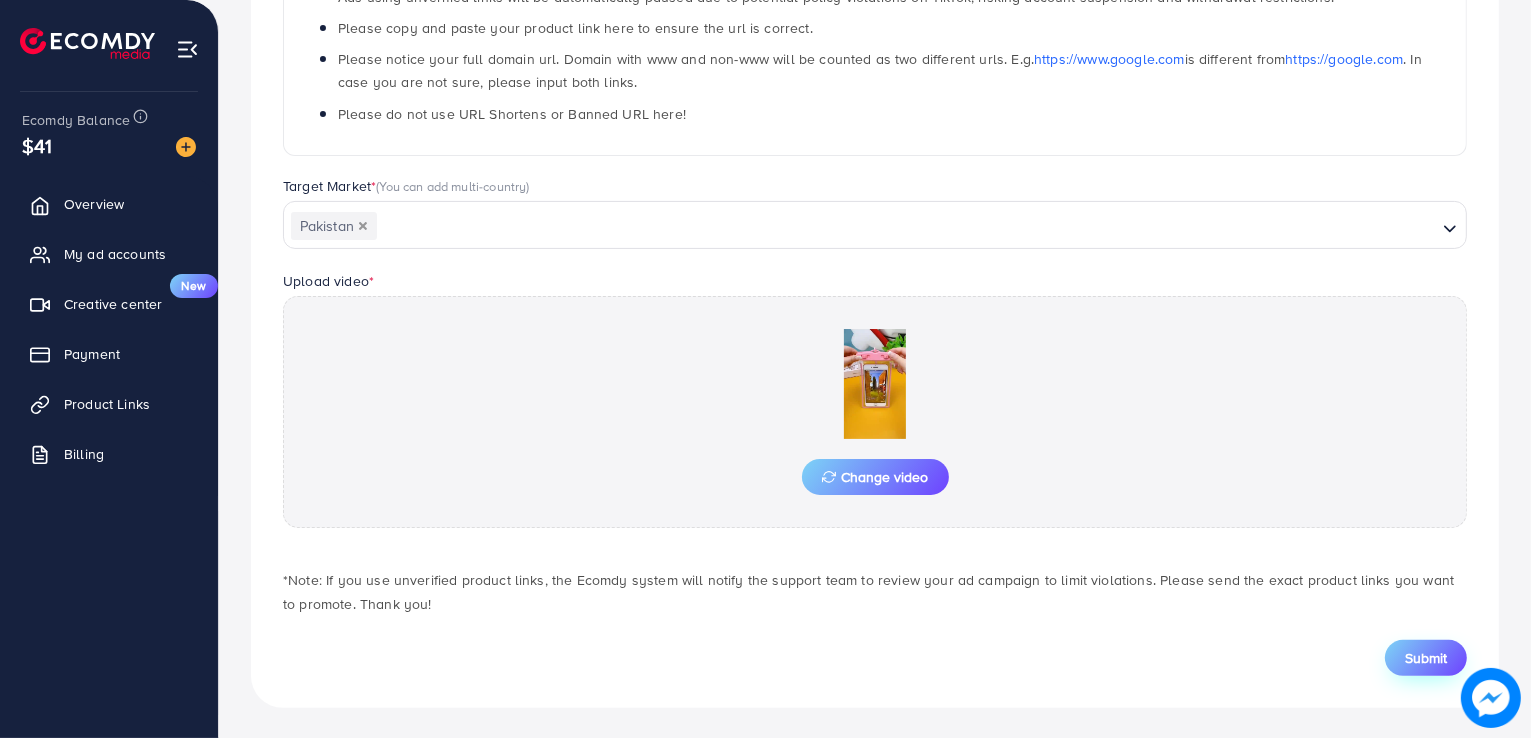 click on "Submit" at bounding box center (1426, 658) 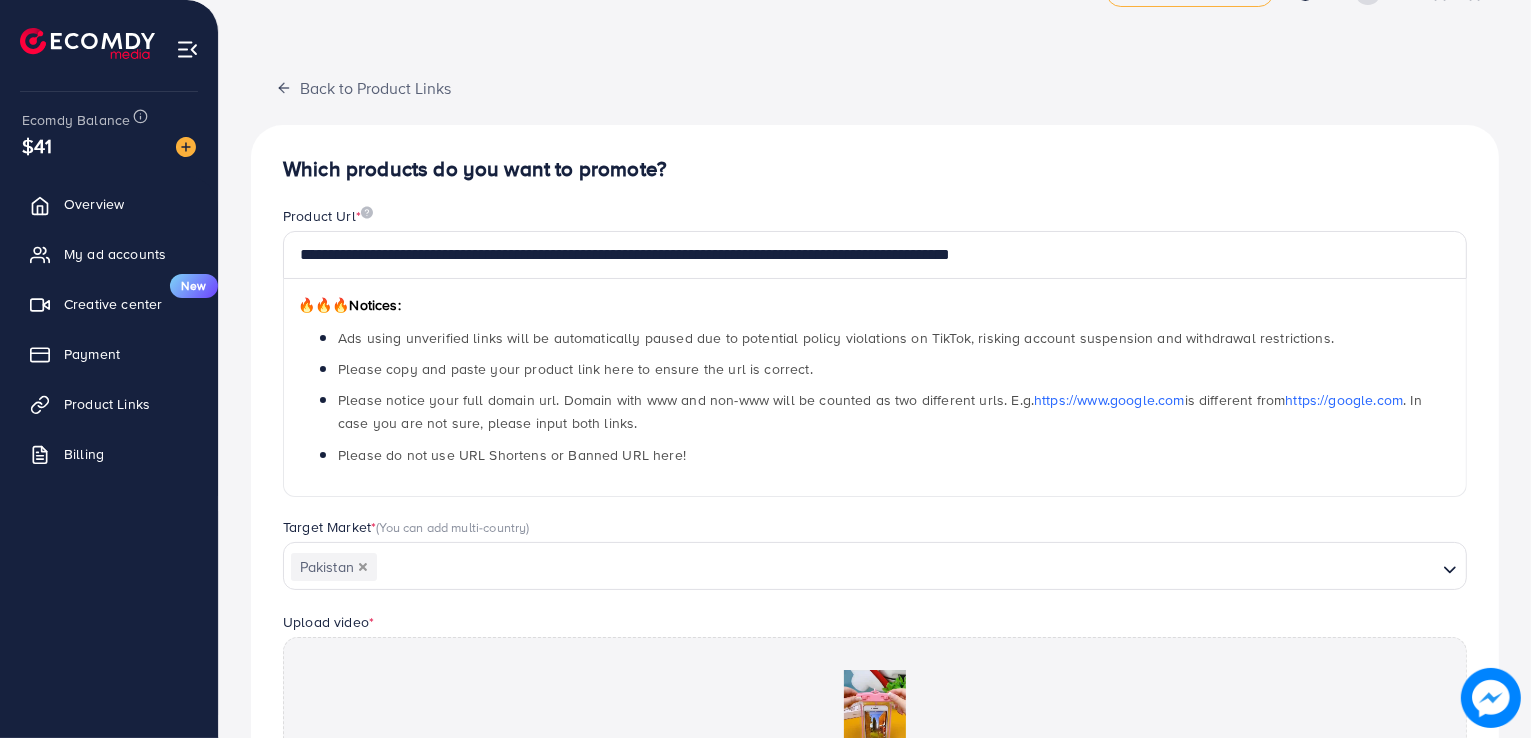 scroll, scrollTop: 0, scrollLeft: 0, axis: both 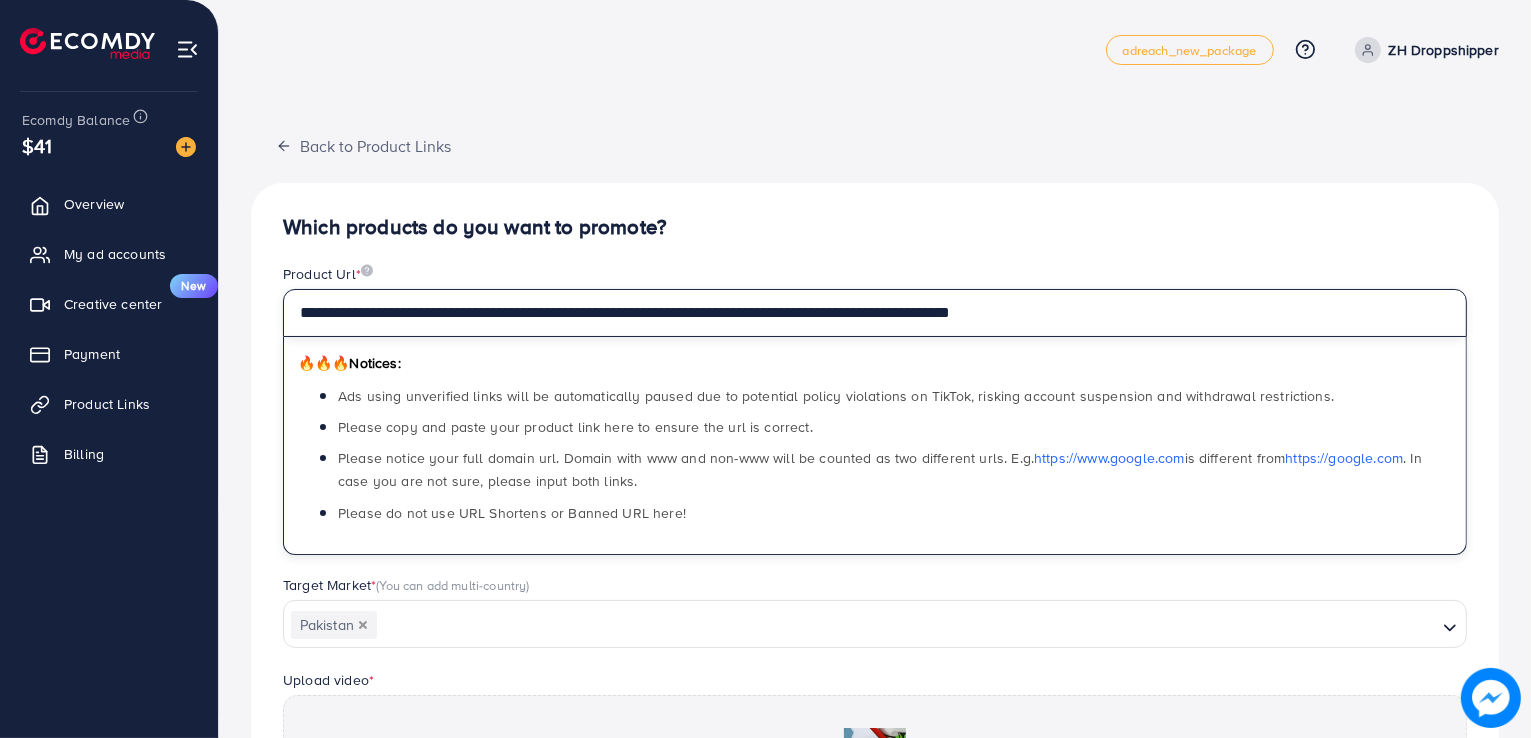 click on "**********" at bounding box center (875, 313) 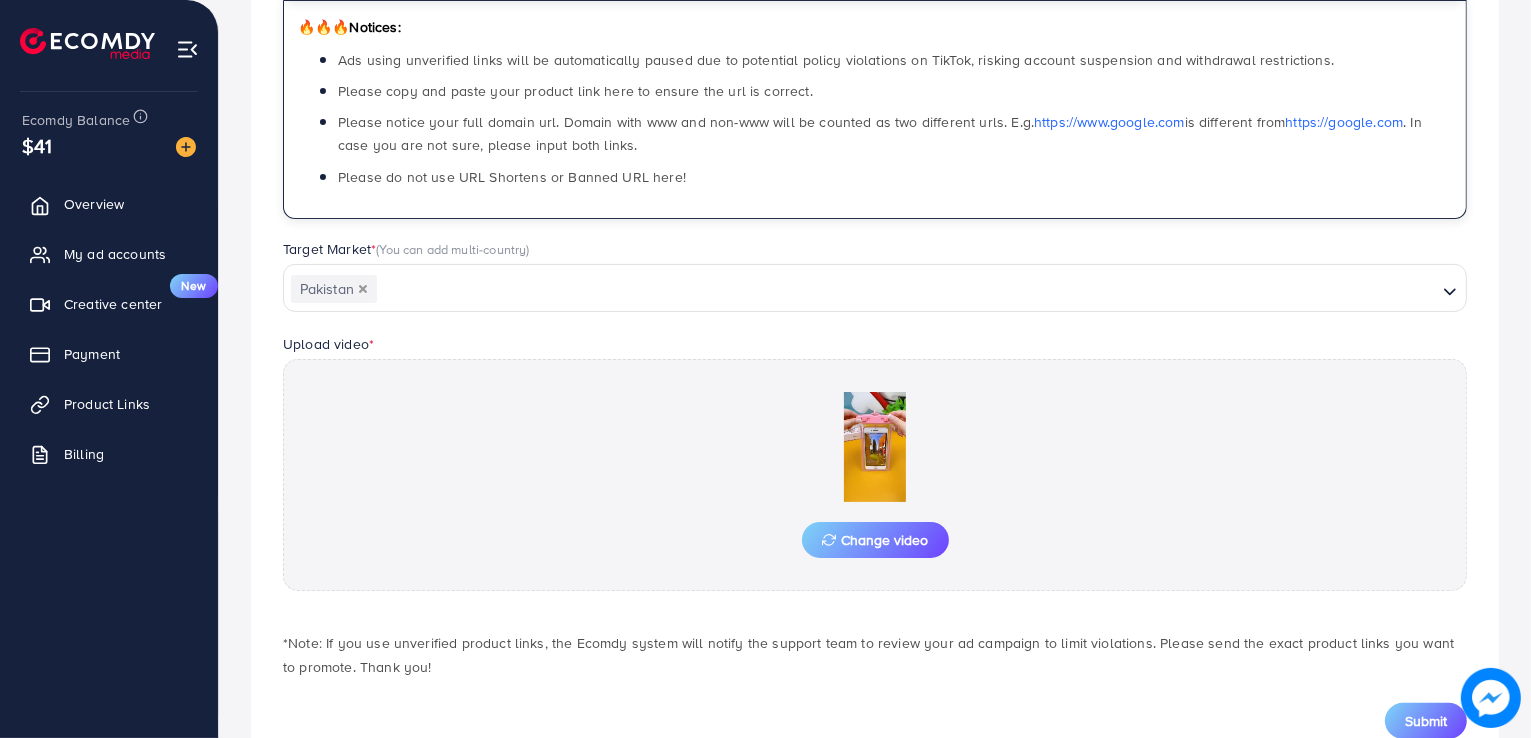 scroll, scrollTop: 399, scrollLeft: 0, axis: vertical 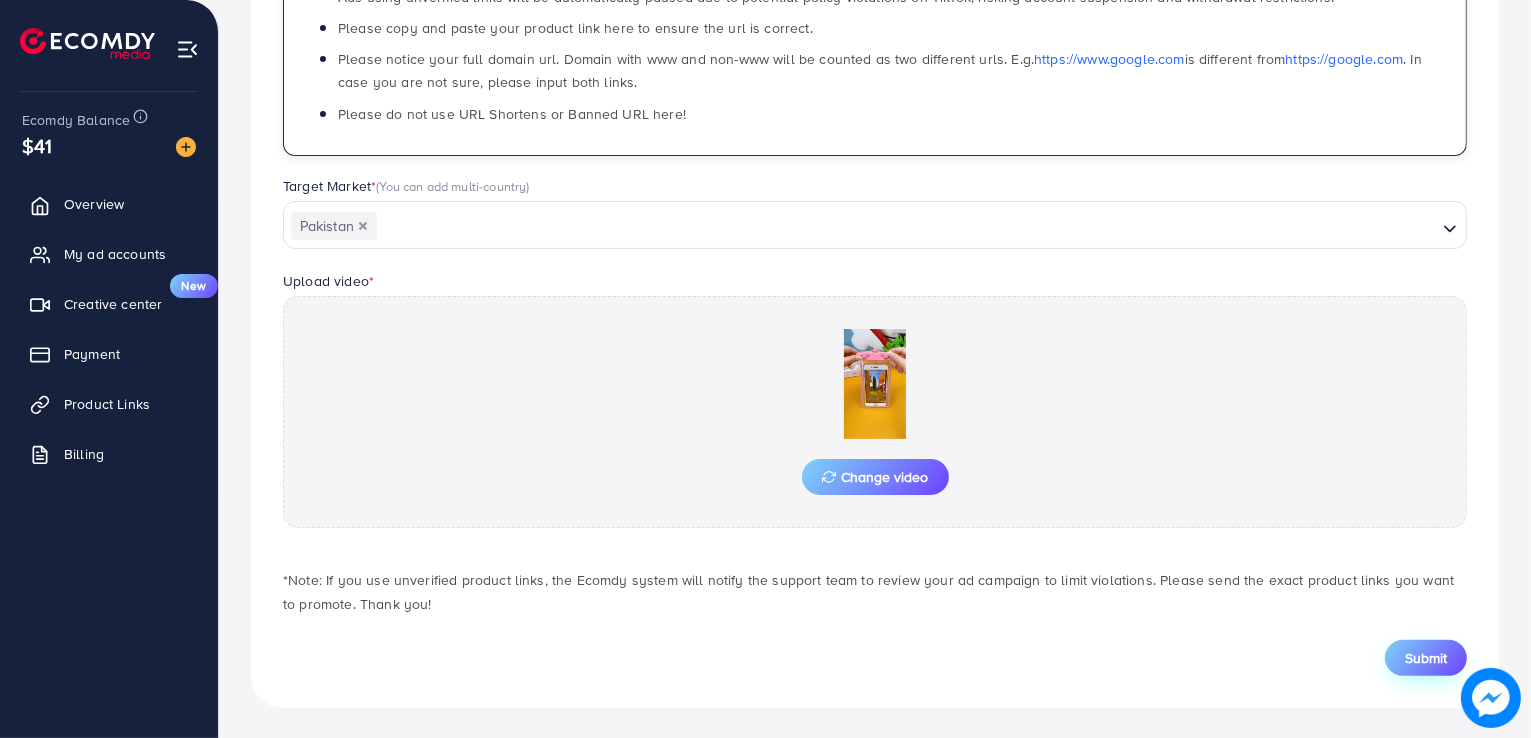 type on "**********" 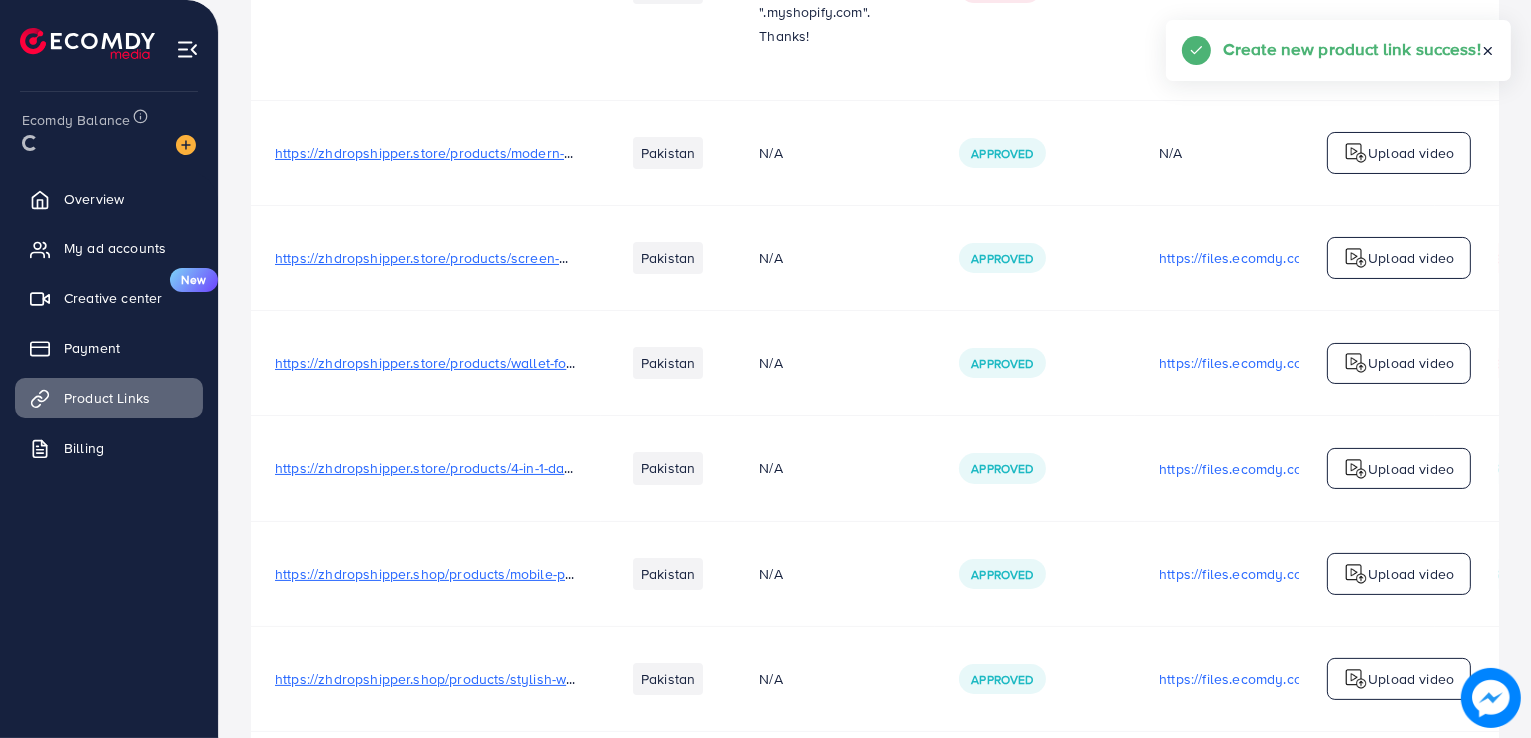 scroll, scrollTop: 0, scrollLeft: 0, axis: both 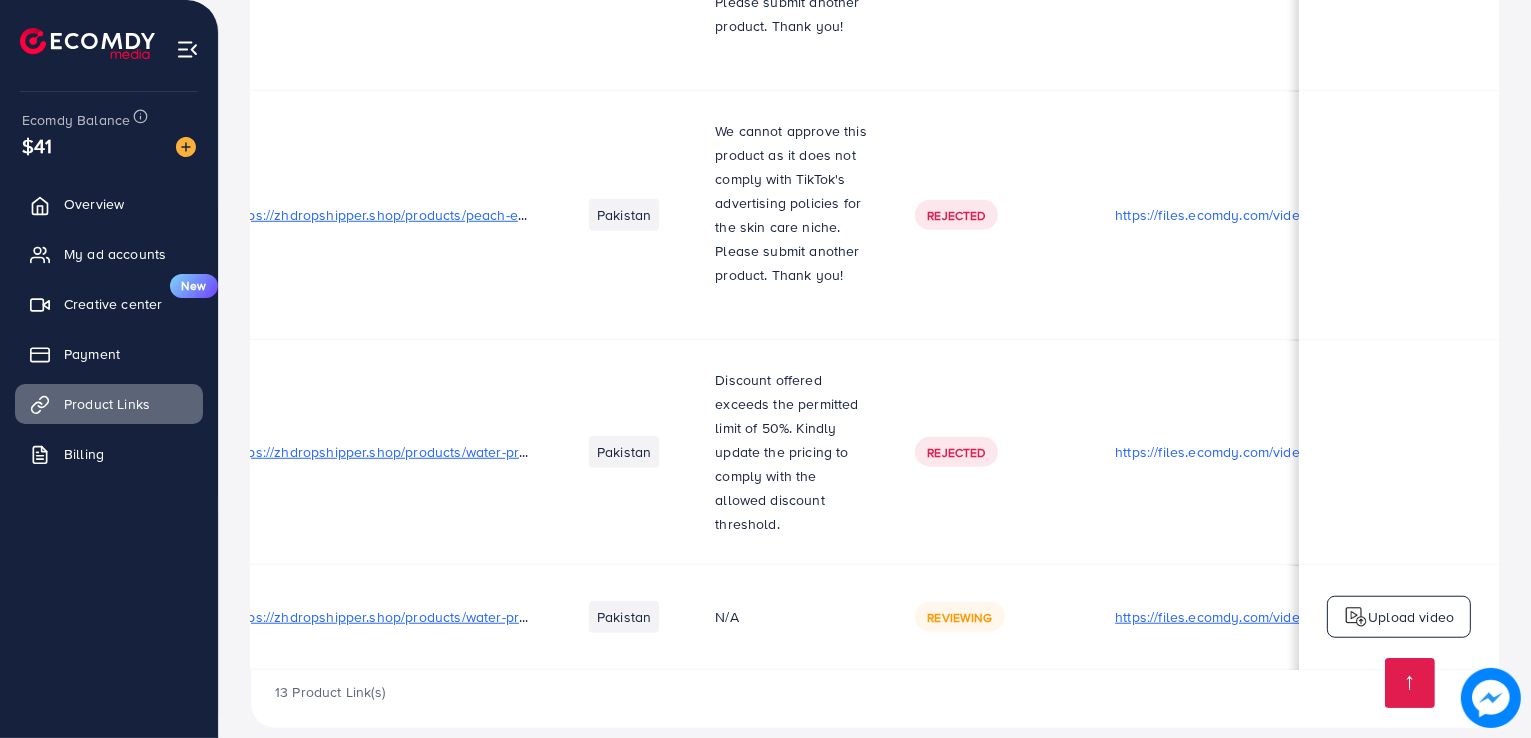 click on "https://files.ecomdy.com/videos/4af28817-d78e-4aef-a20c-428e606a9980-1752297595563.mp4" at bounding box center [1241, 617] 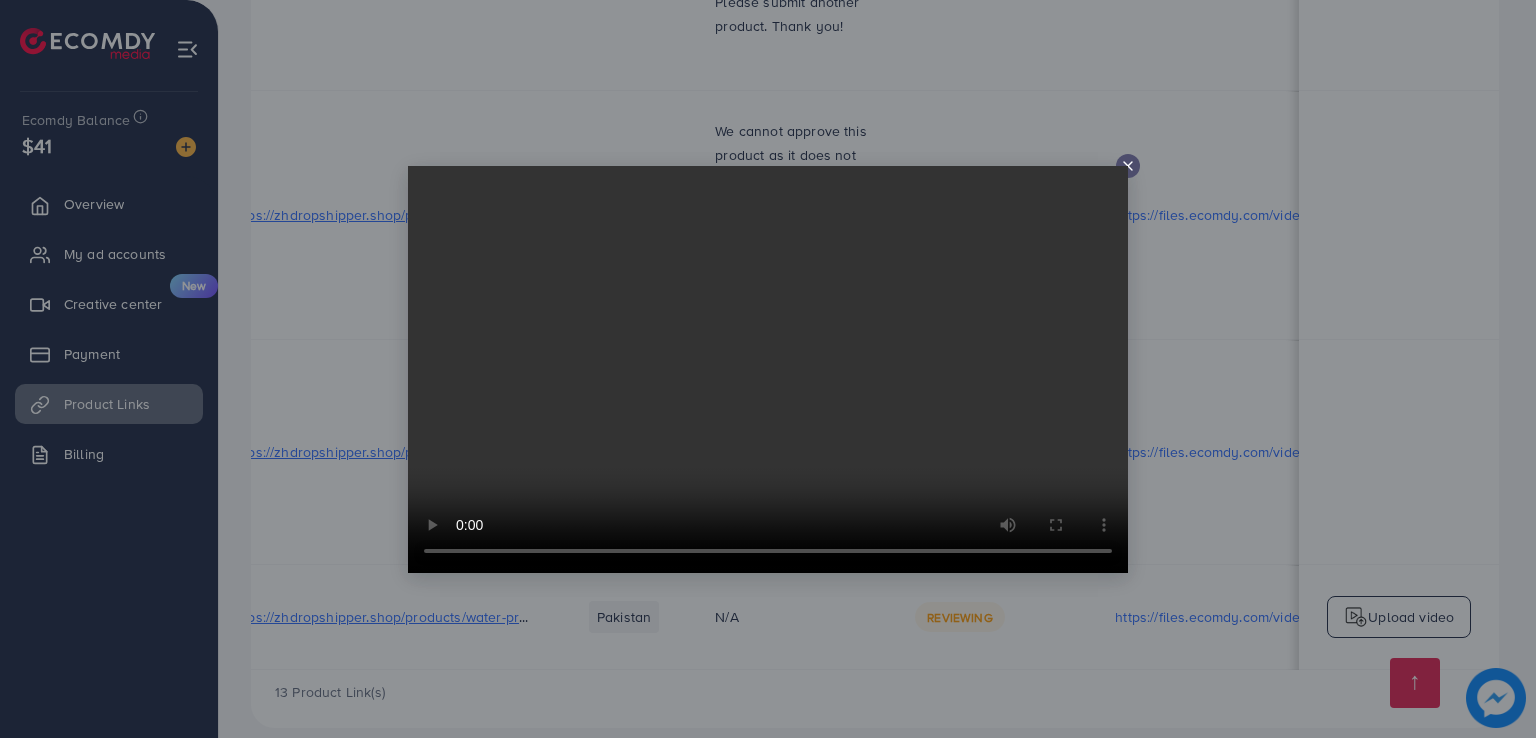 click at bounding box center [768, 369] 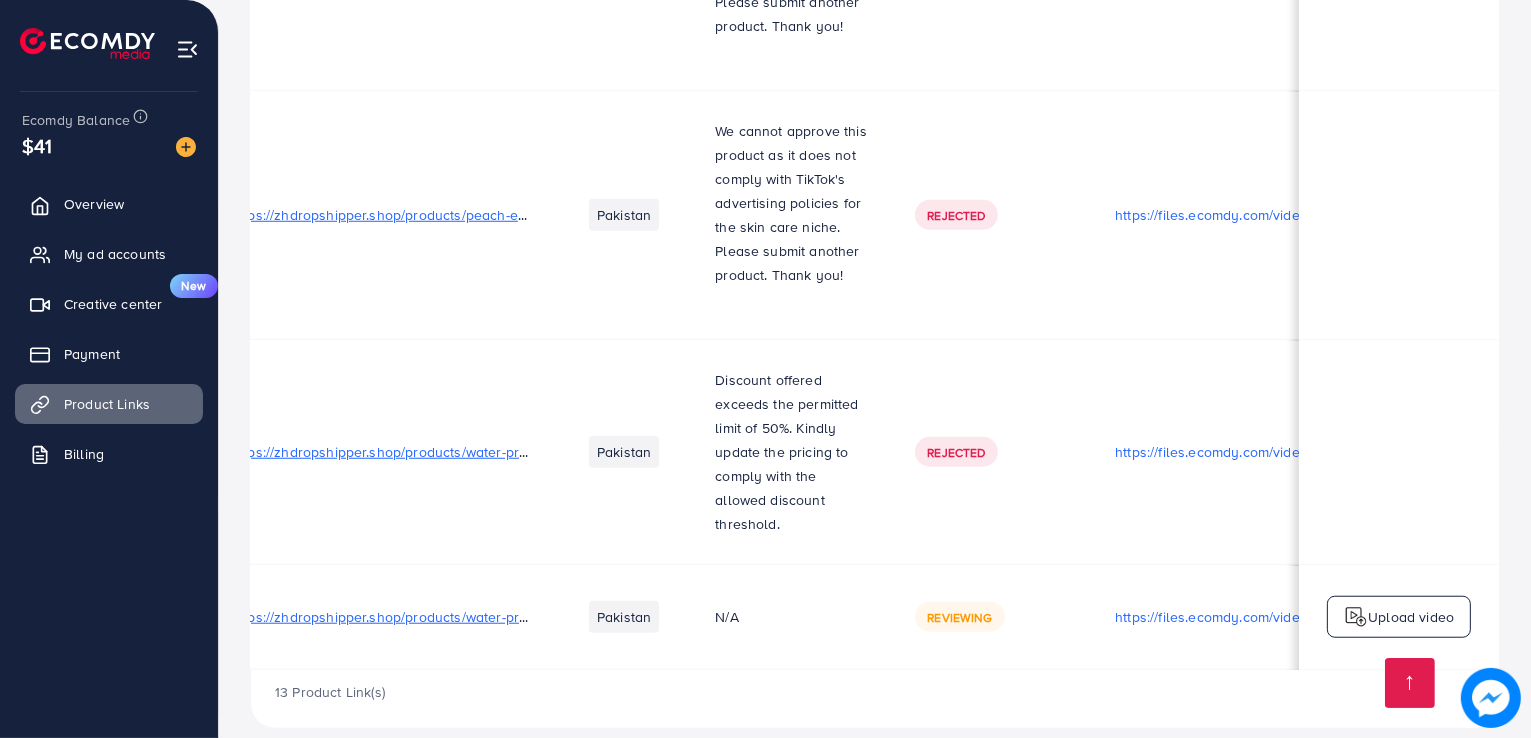 click on "https://zhdropshipper.shop/products/water-proof-" at bounding box center (387, 617) 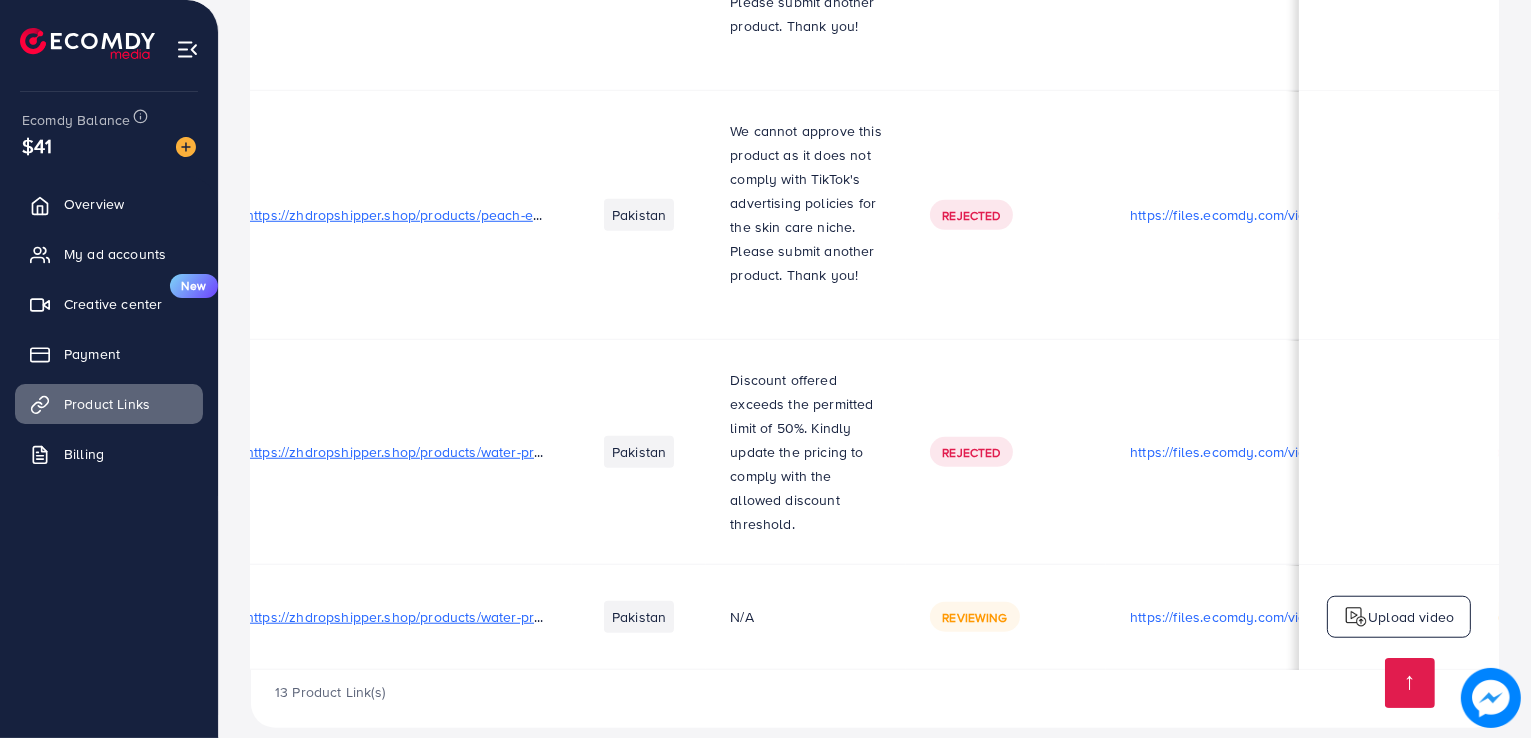 scroll, scrollTop: 0, scrollLeft: 28, axis: horizontal 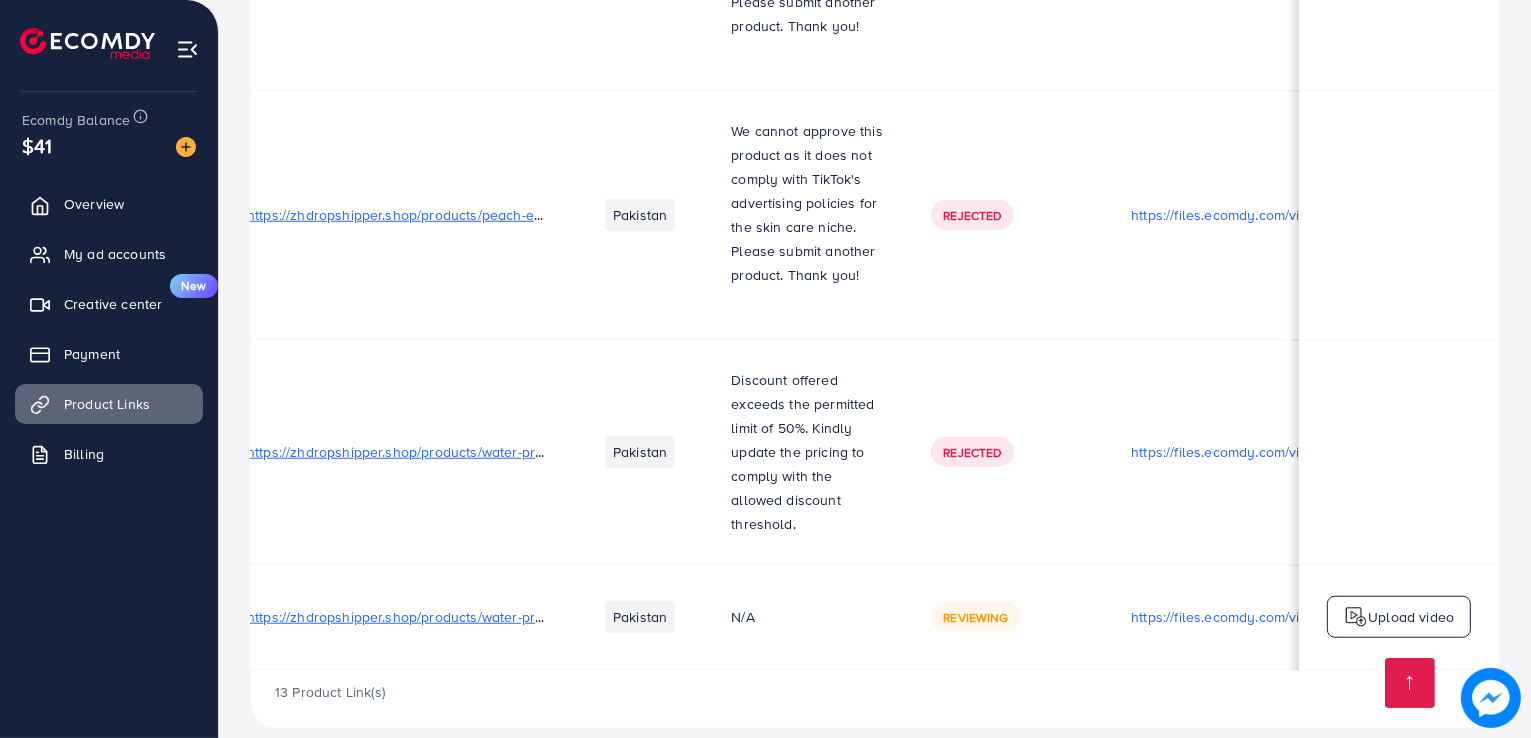 click on "Reviewing" at bounding box center (975, 617) 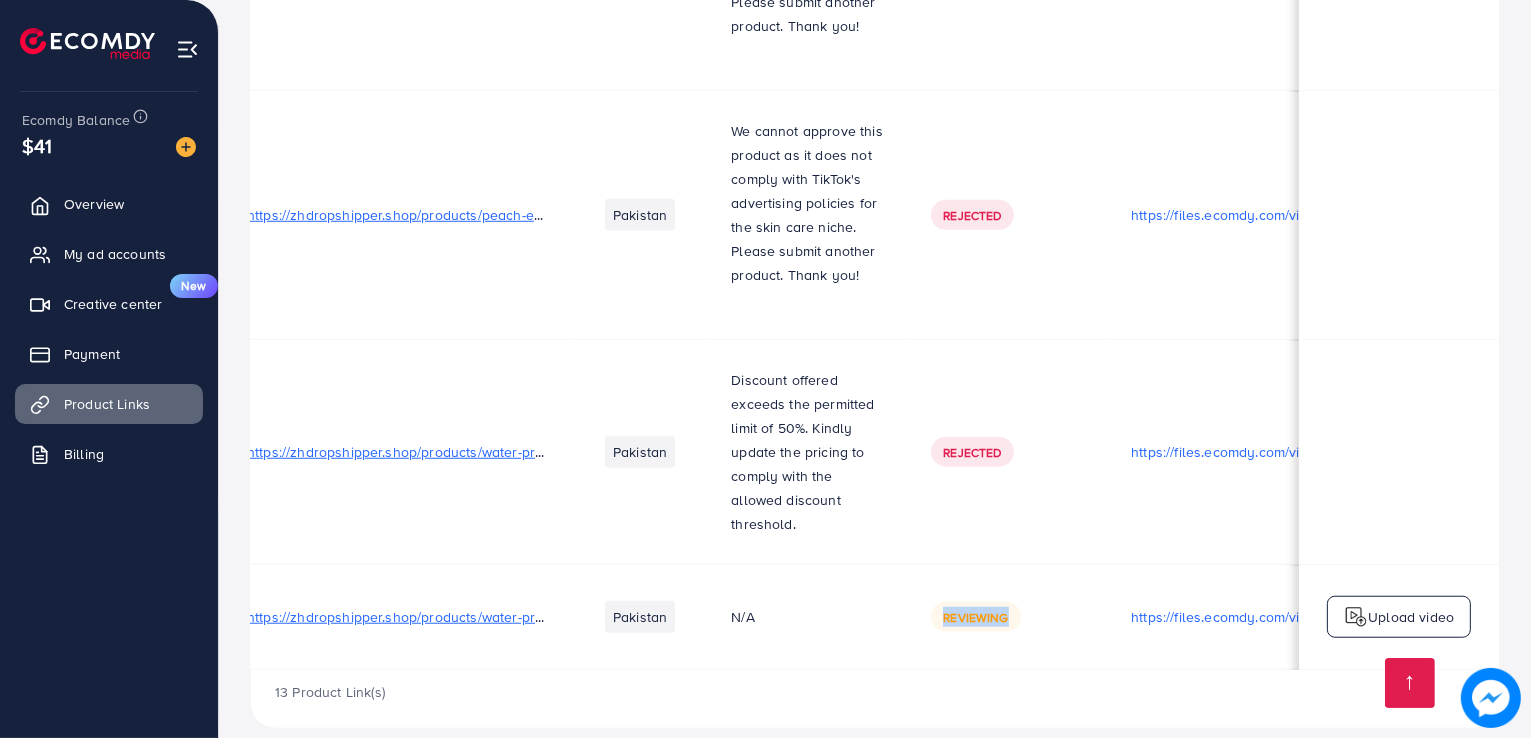 click on "Reviewing" at bounding box center (975, 617) 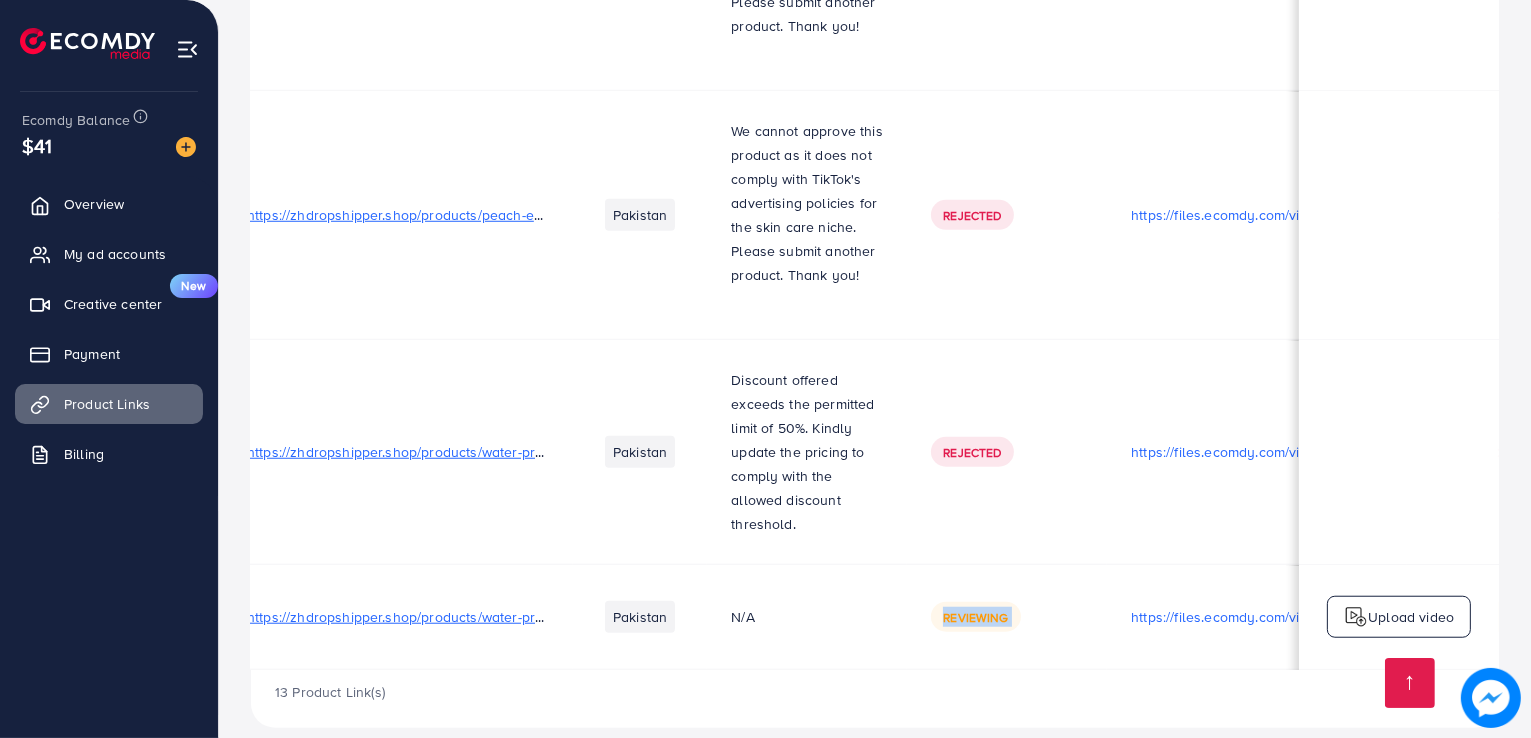 click on "Reviewing" at bounding box center [975, 617] 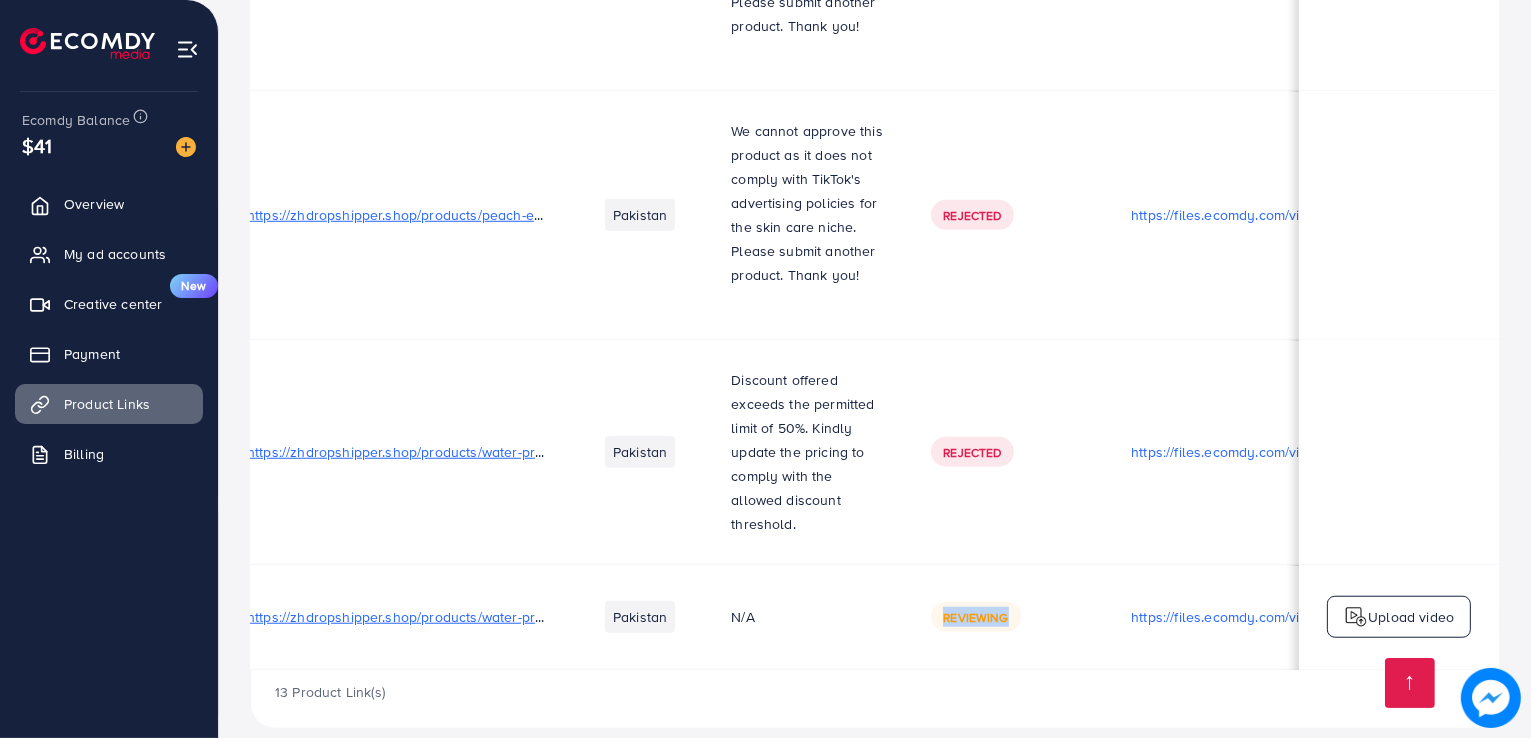 click on "Reviewing" at bounding box center (975, 617) 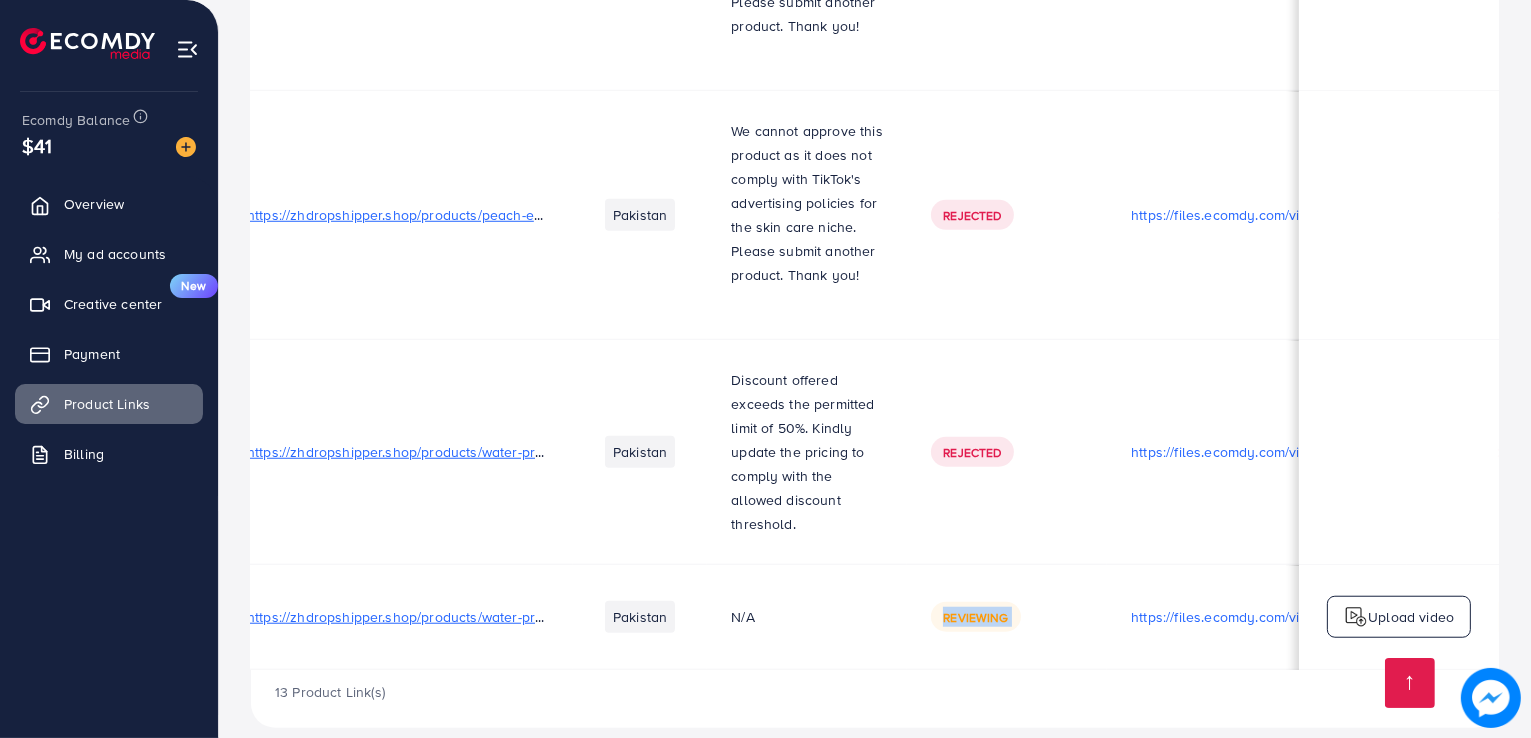 click on "Reviewing" at bounding box center [975, 617] 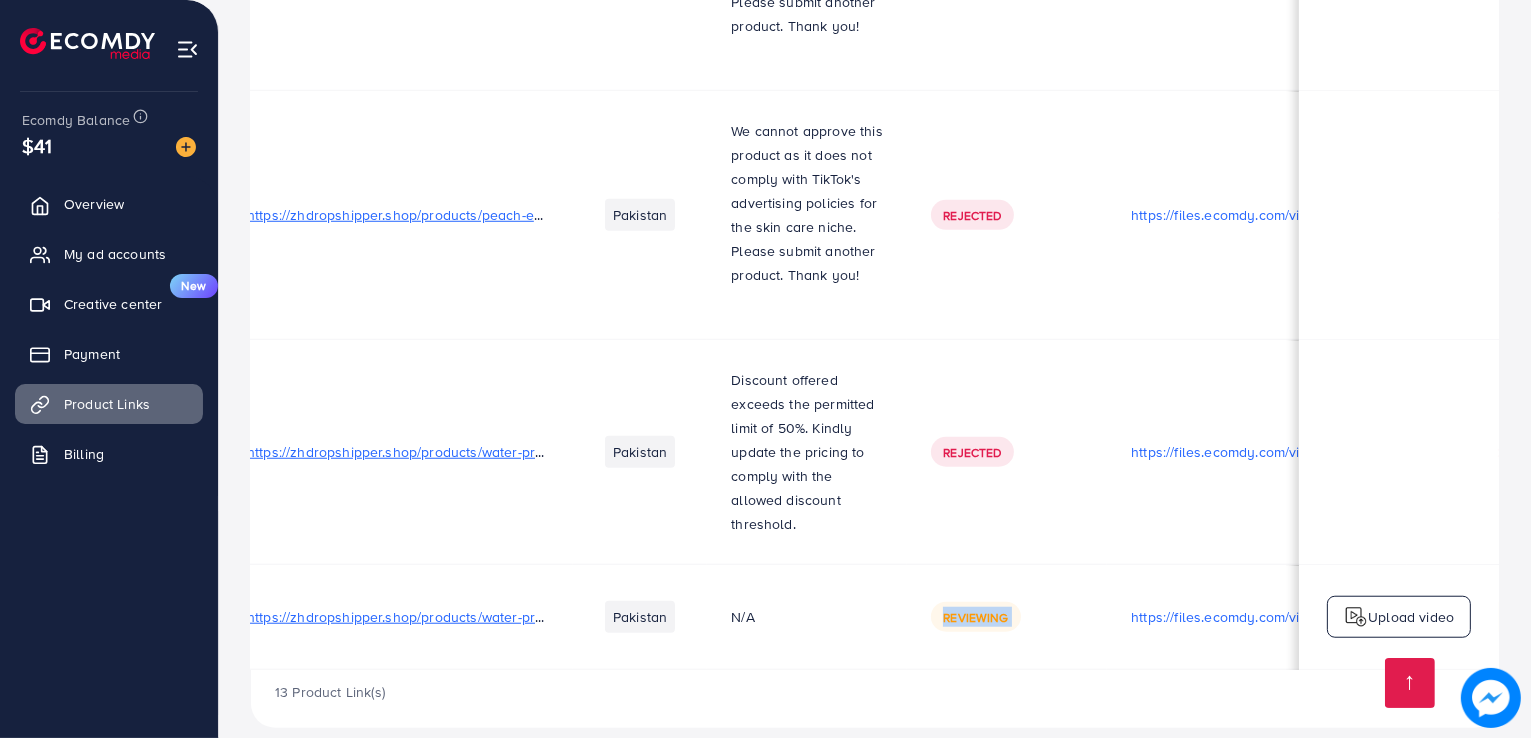 drag, startPoint x: 982, startPoint y: 590, endPoint x: 1093, endPoint y: 601, distance: 111.54372 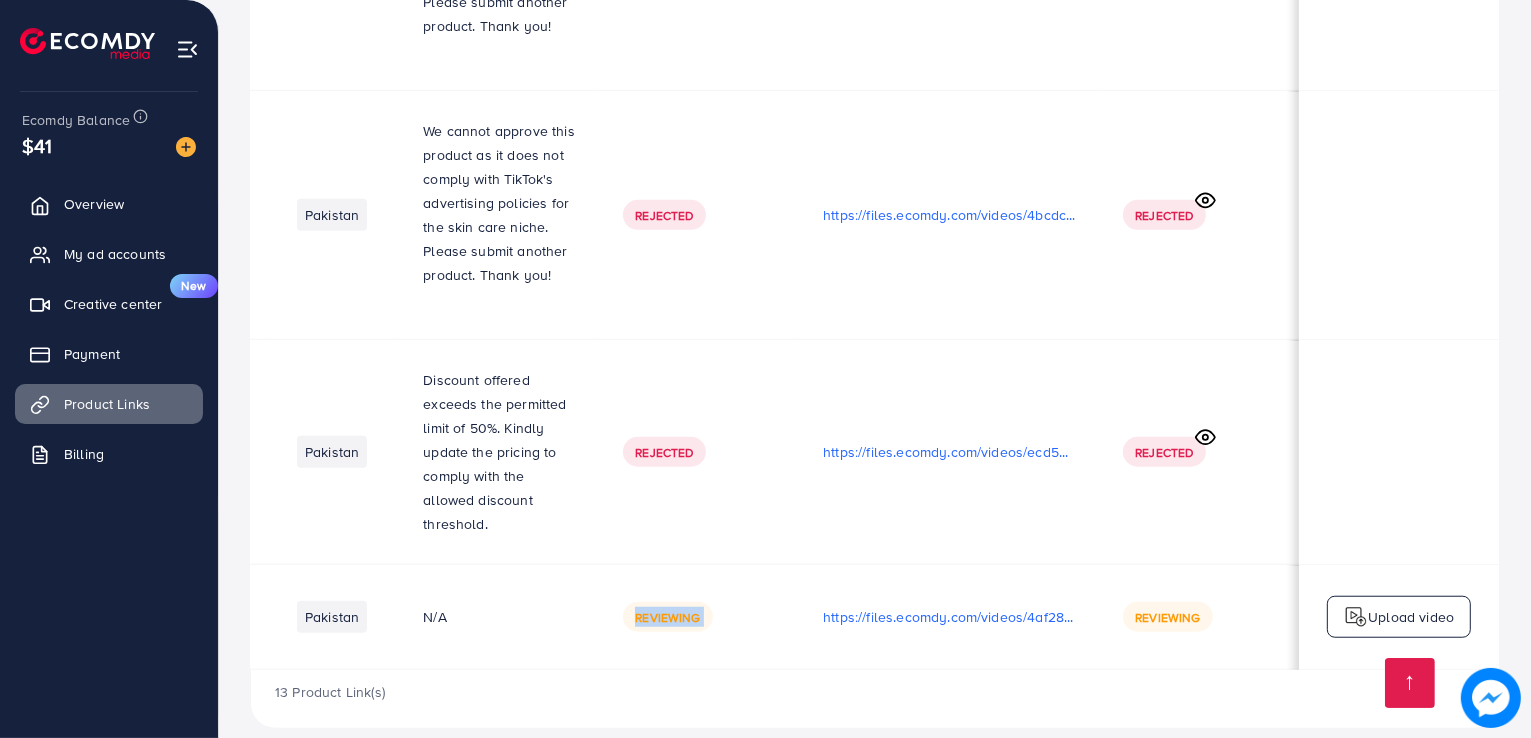 scroll, scrollTop: 0, scrollLeft: 0, axis: both 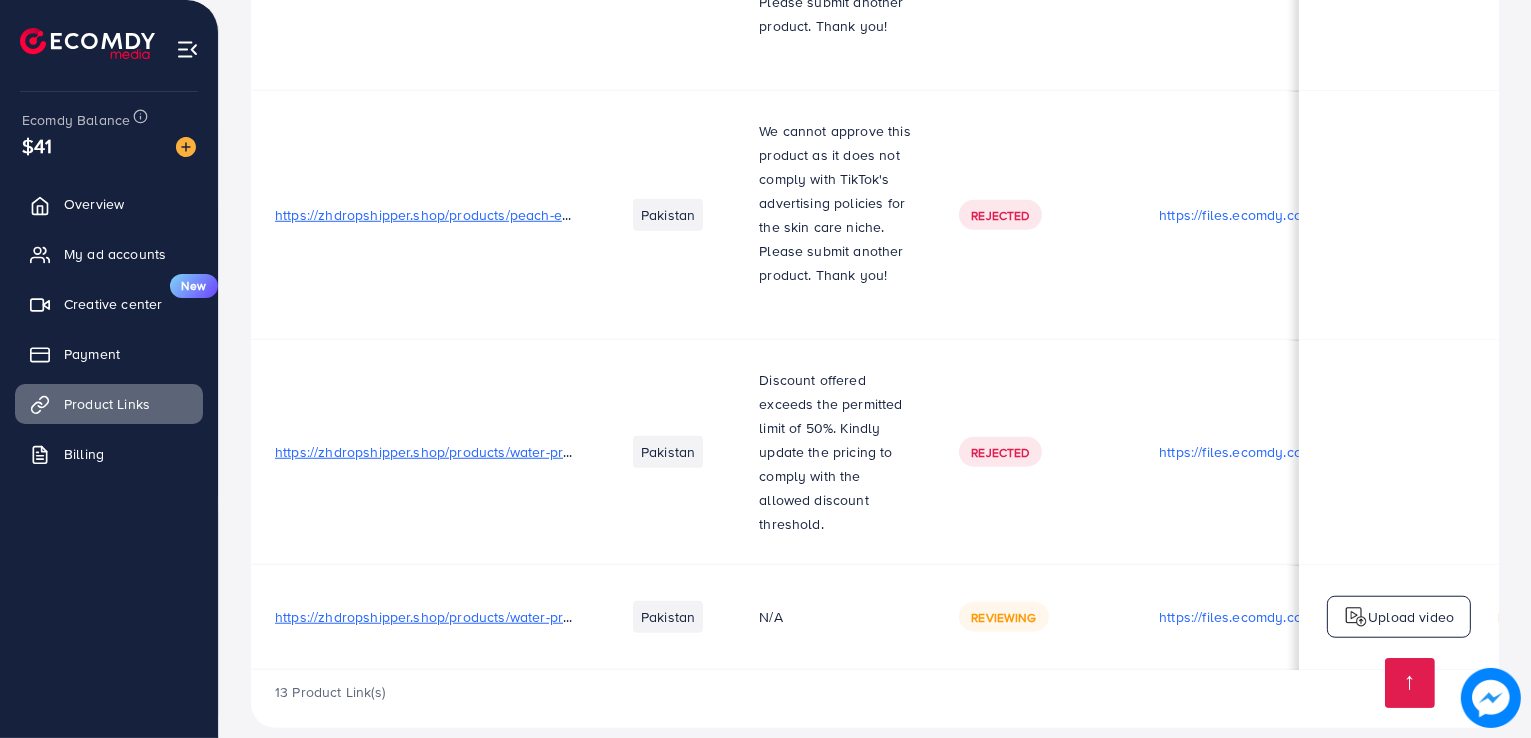 click on "https://zhdropshipper.shop/products/water-proof-" at bounding box center [426, 616] 